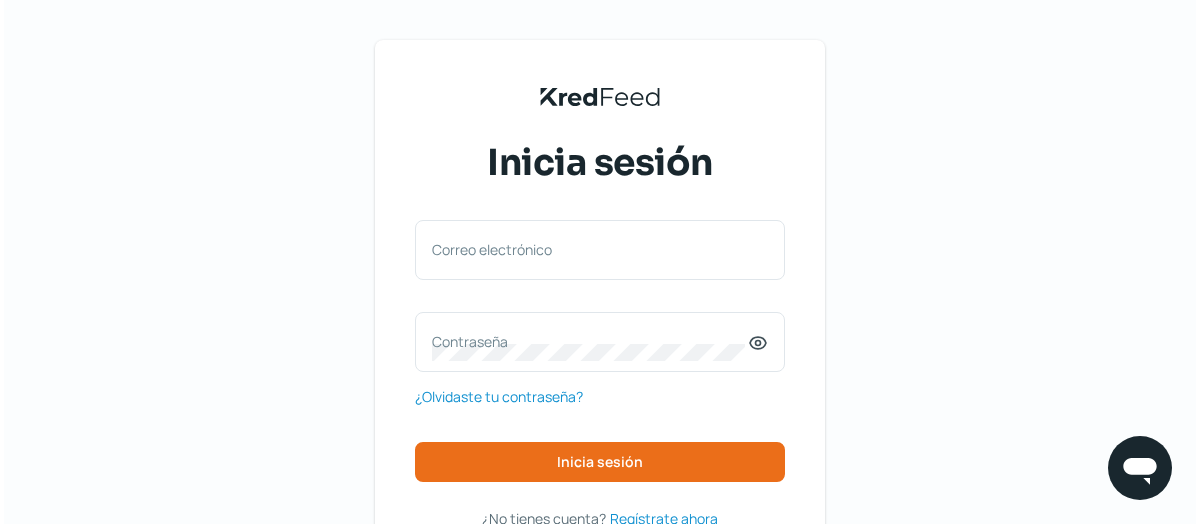 scroll, scrollTop: 0, scrollLeft: 0, axis: both 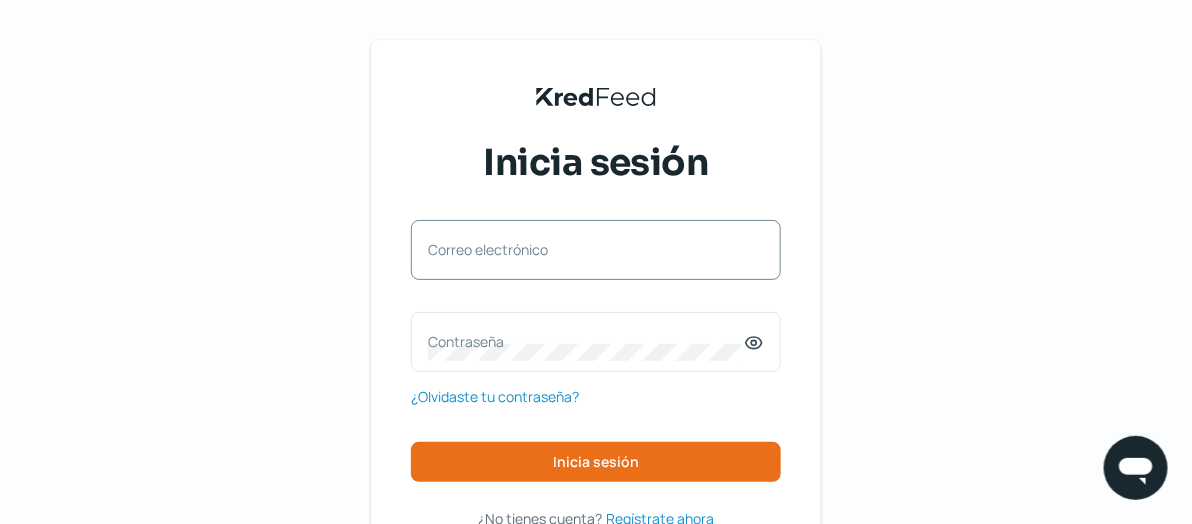 click on "Correo electrónico" at bounding box center (586, 249) 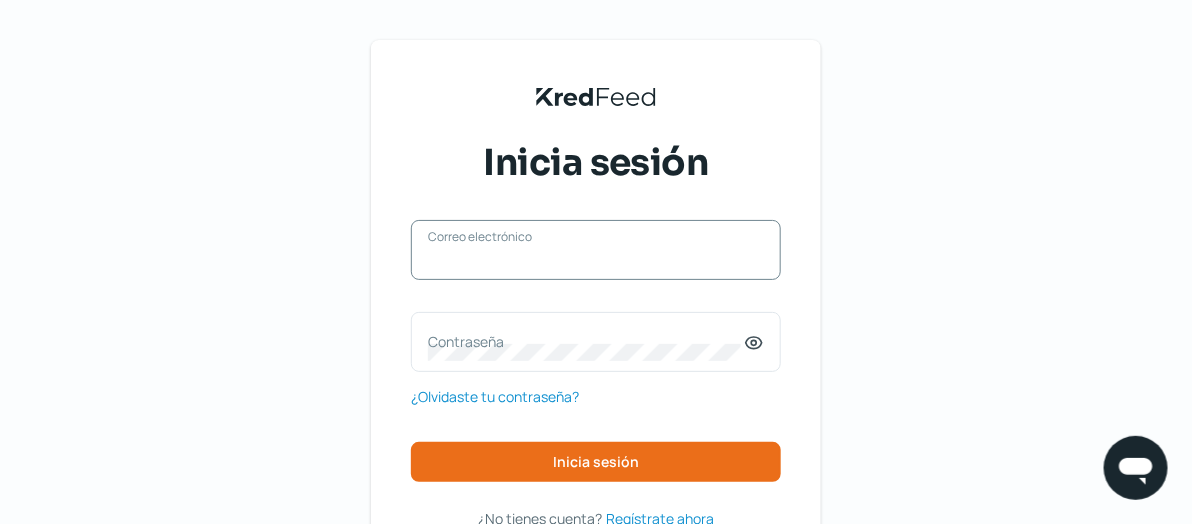 click on "Correo electrónico" at bounding box center [596, 260] 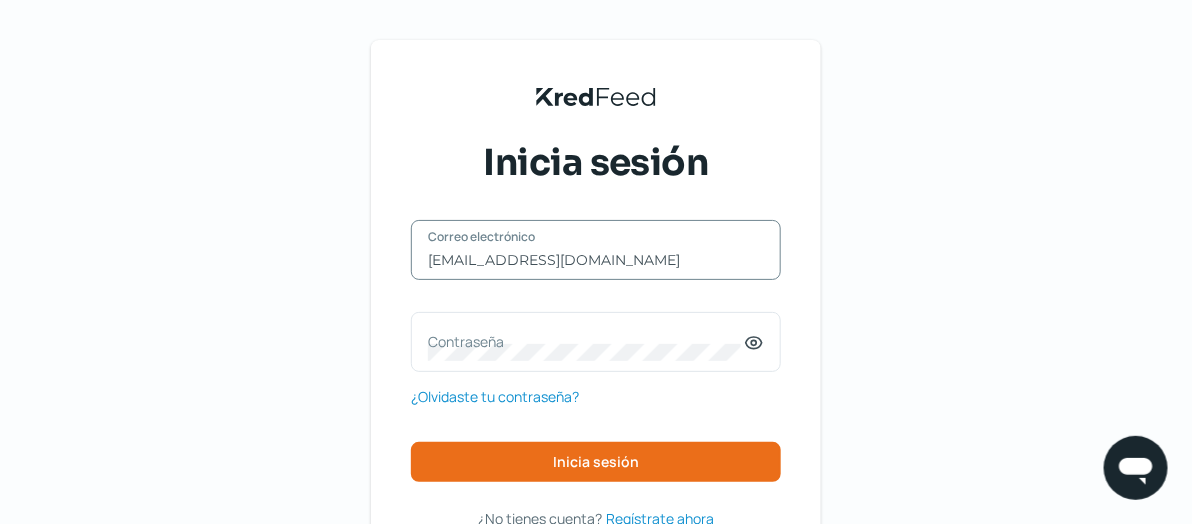 type on "[EMAIL_ADDRESS][DOMAIN_NAME]" 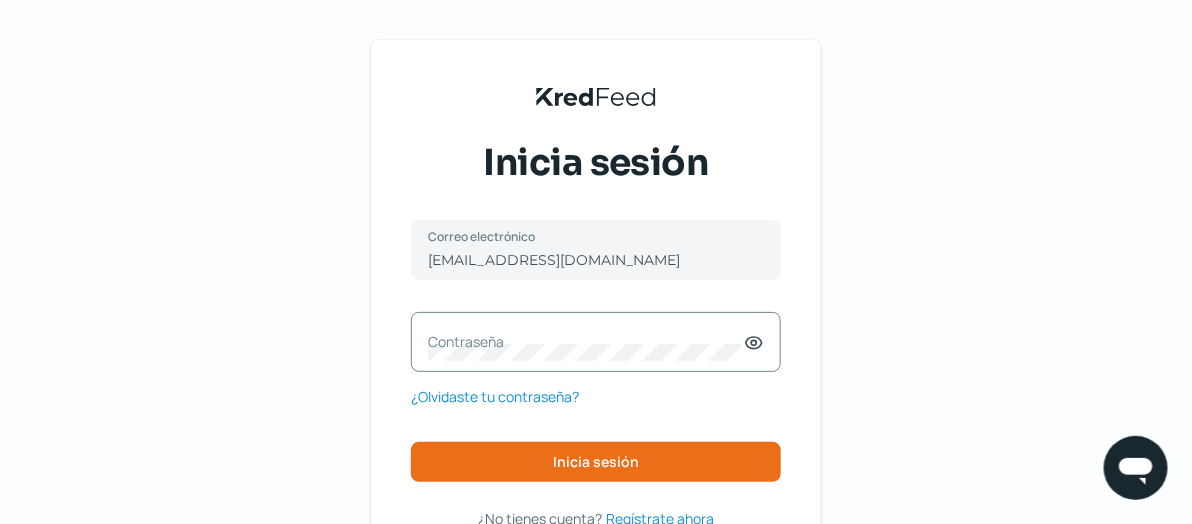 drag, startPoint x: 520, startPoint y: 316, endPoint x: 495, endPoint y: 335, distance: 31.400637 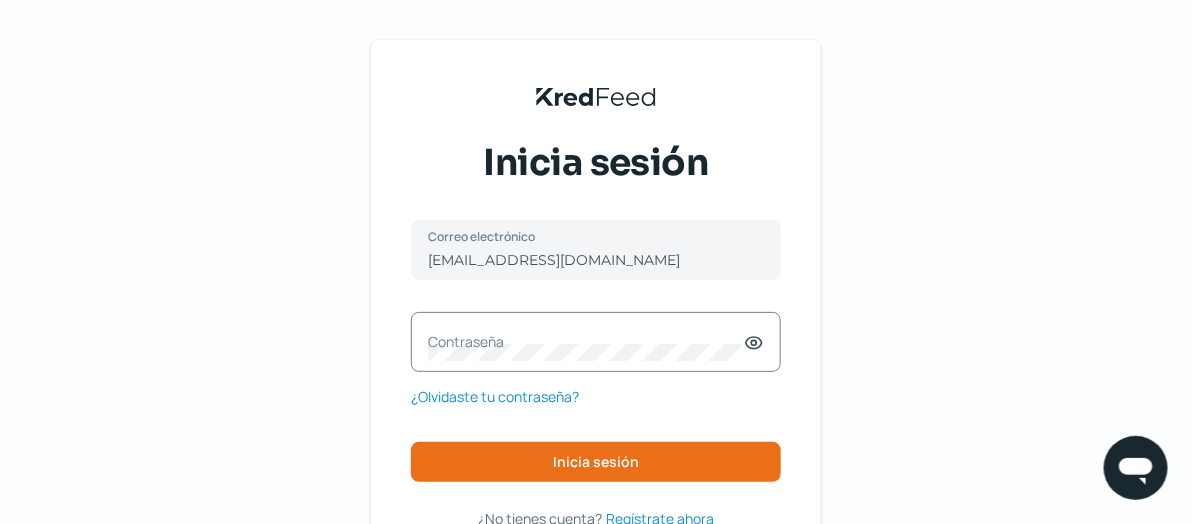 drag, startPoint x: 495, startPoint y: 335, endPoint x: 471, endPoint y: 344, distance: 25.632011 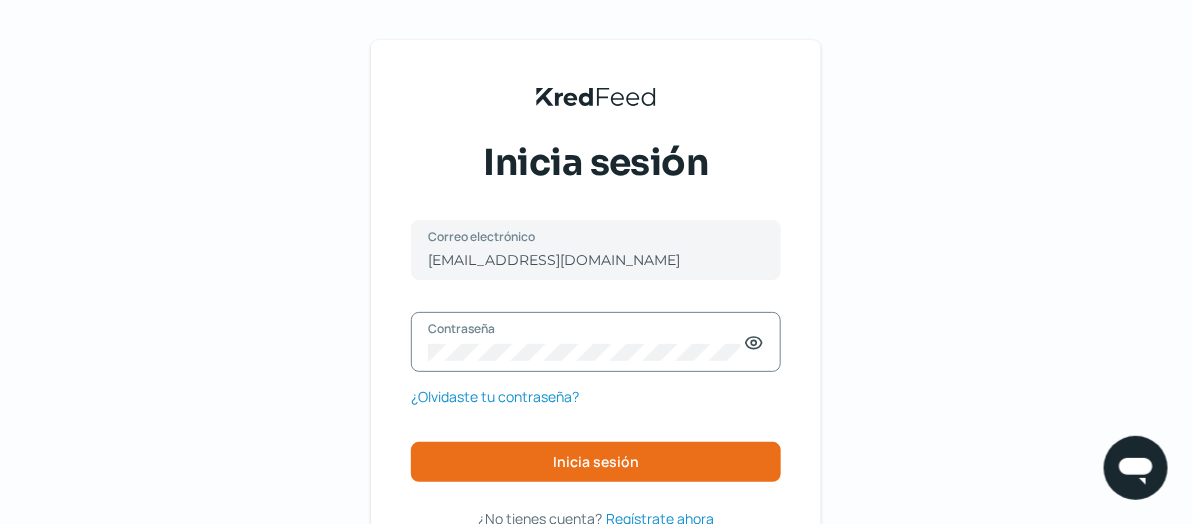 click 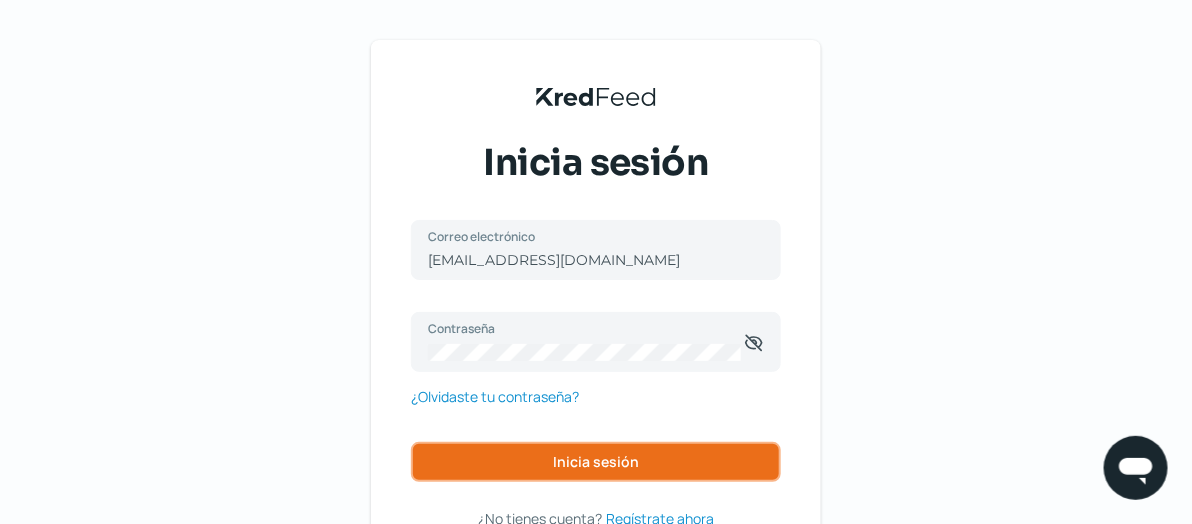 click on "Inicia sesión" at bounding box center [596, 462] 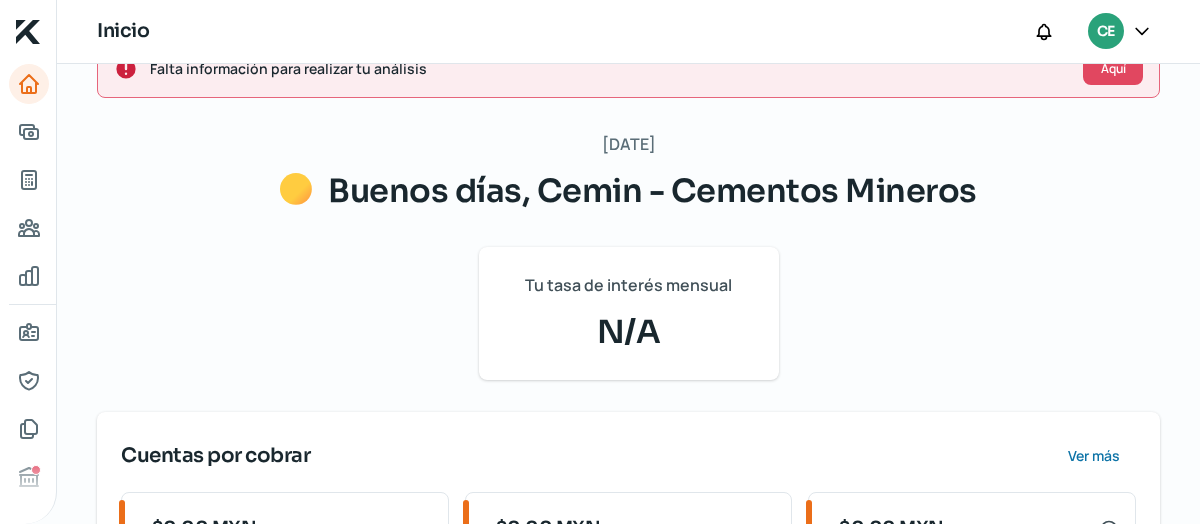 scroll, scrollTop: 63, scrollLeft: 0, axis: vertical 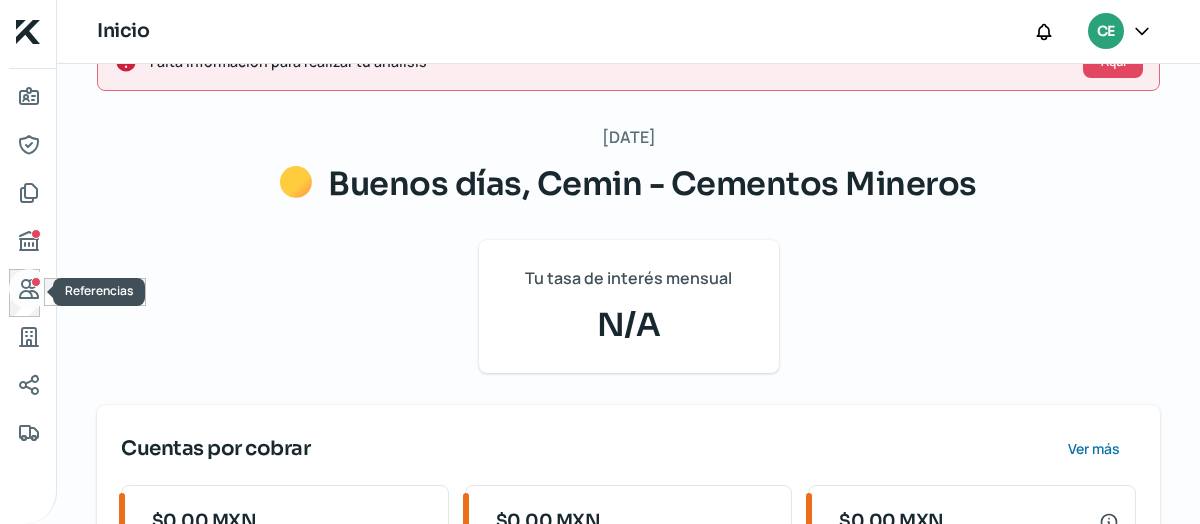 click 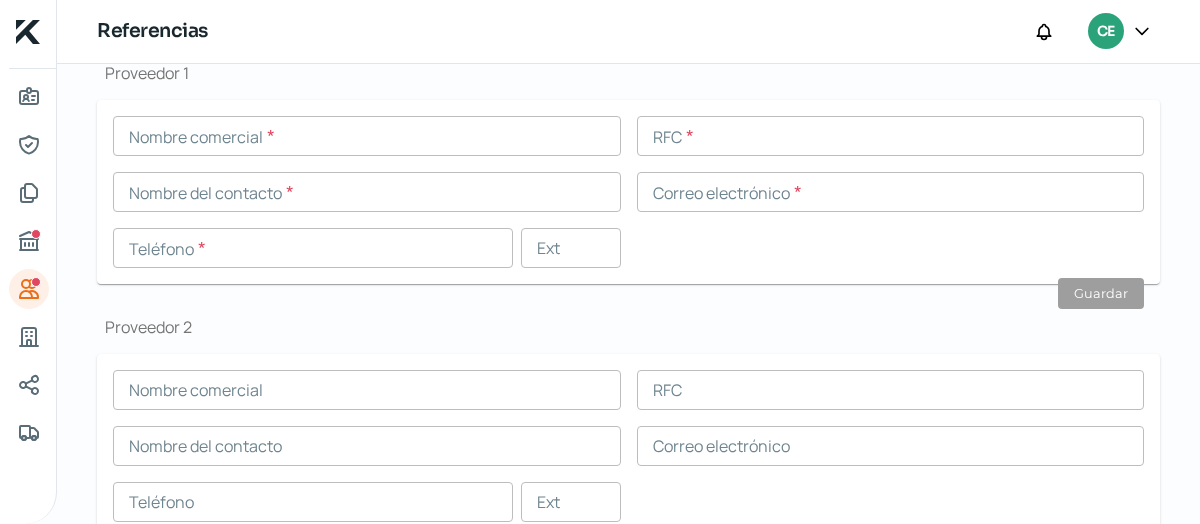 scroll, scrollTop: 245, scrollLeft: 0, axis: vertical 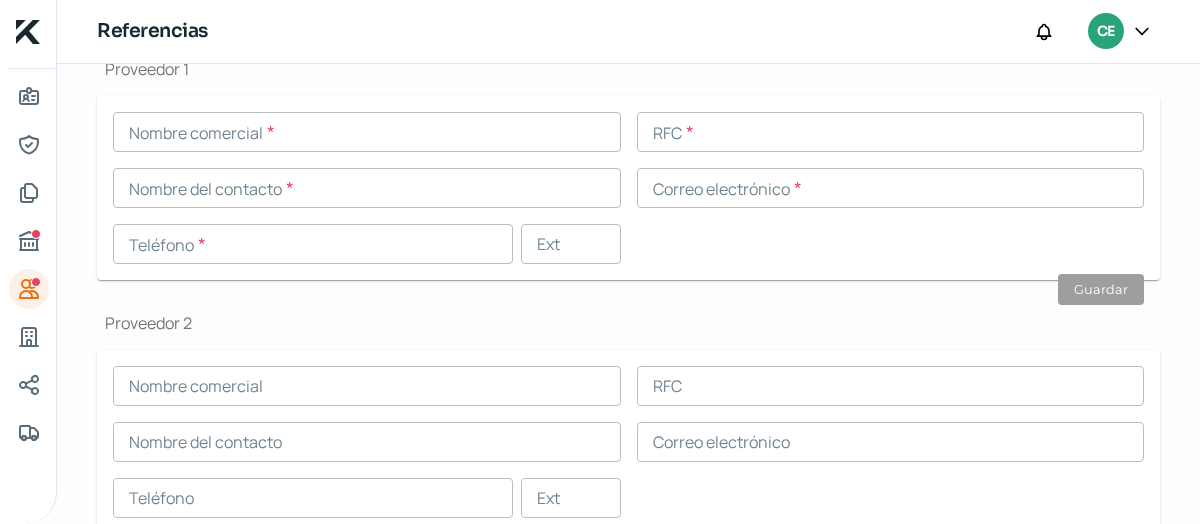 click at bounding box center (367, 132) 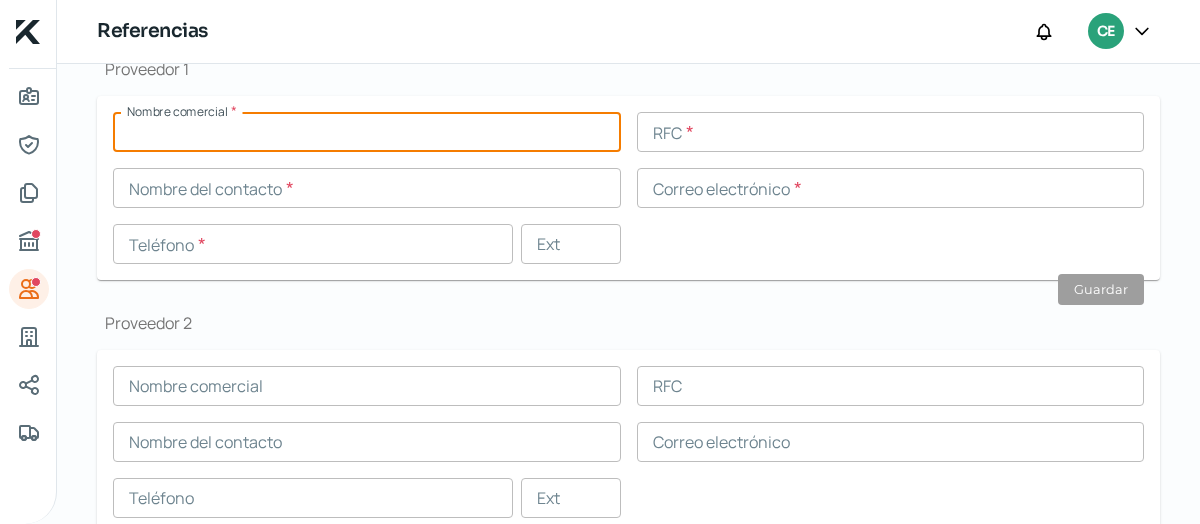 paste on "HOLCIM MEXICO OPERACIONES" 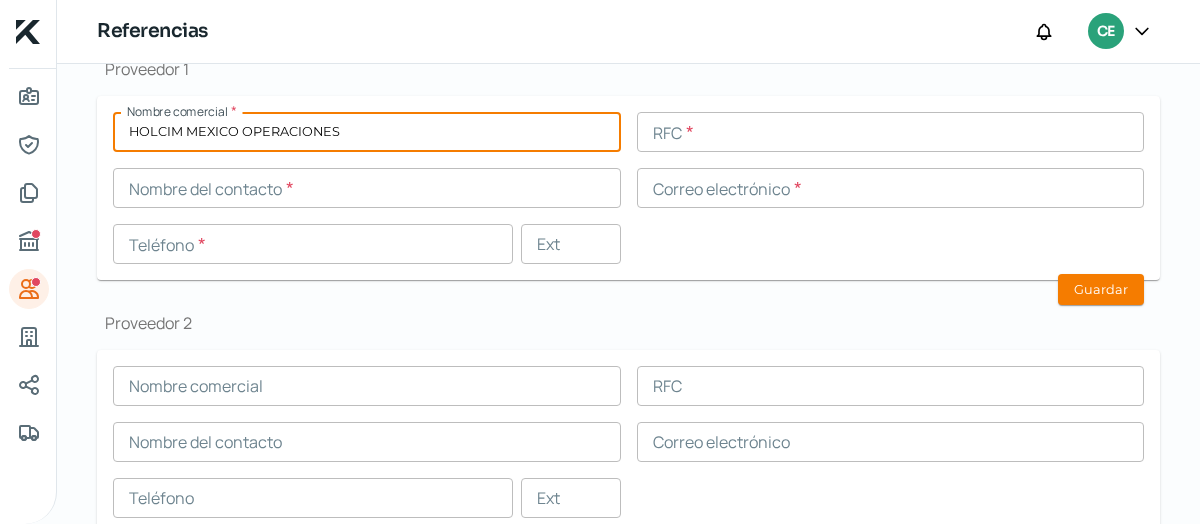 type on "HOLCIM MEXICO OPERACIONES" 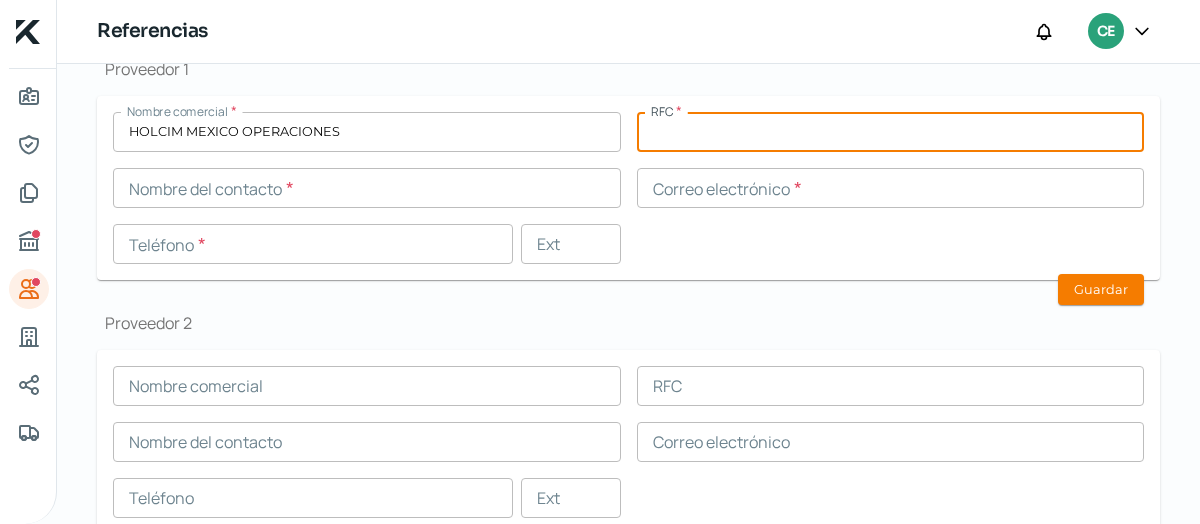 paste on "CAP821208LQ3" 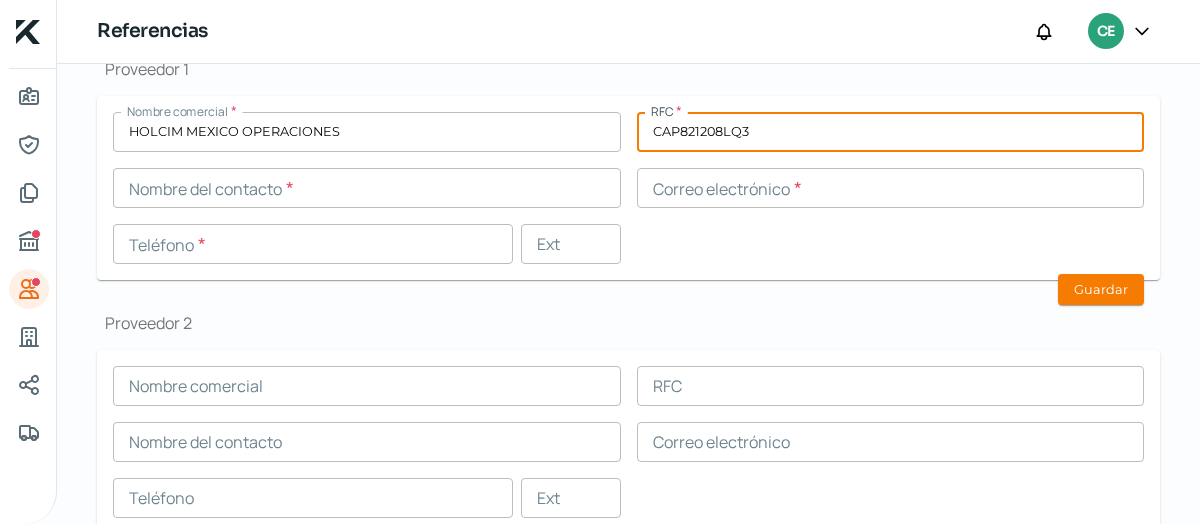 type on "CAP821208LQ3" 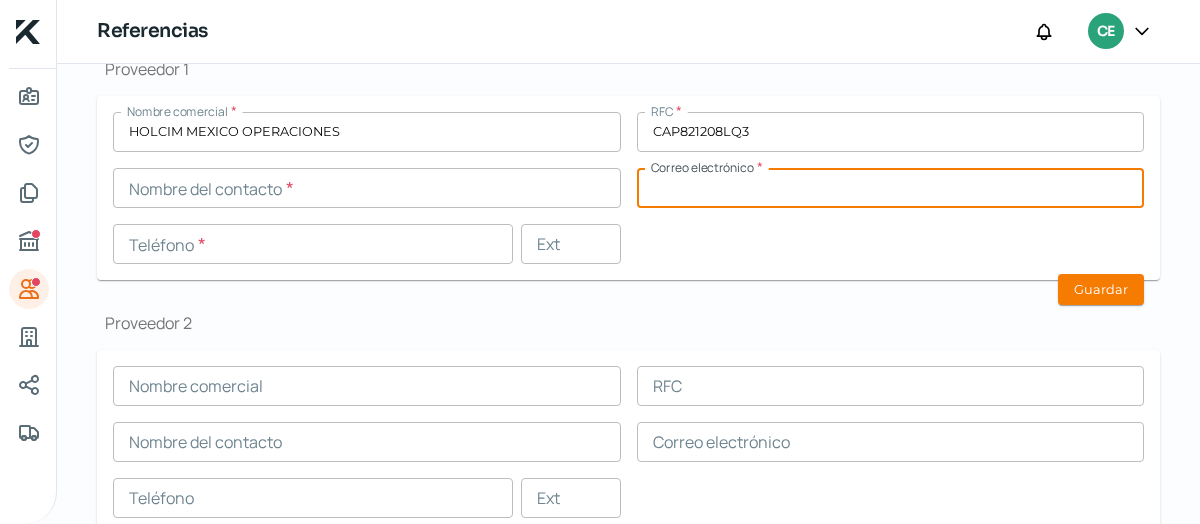 click at bounding box center (891, 188) 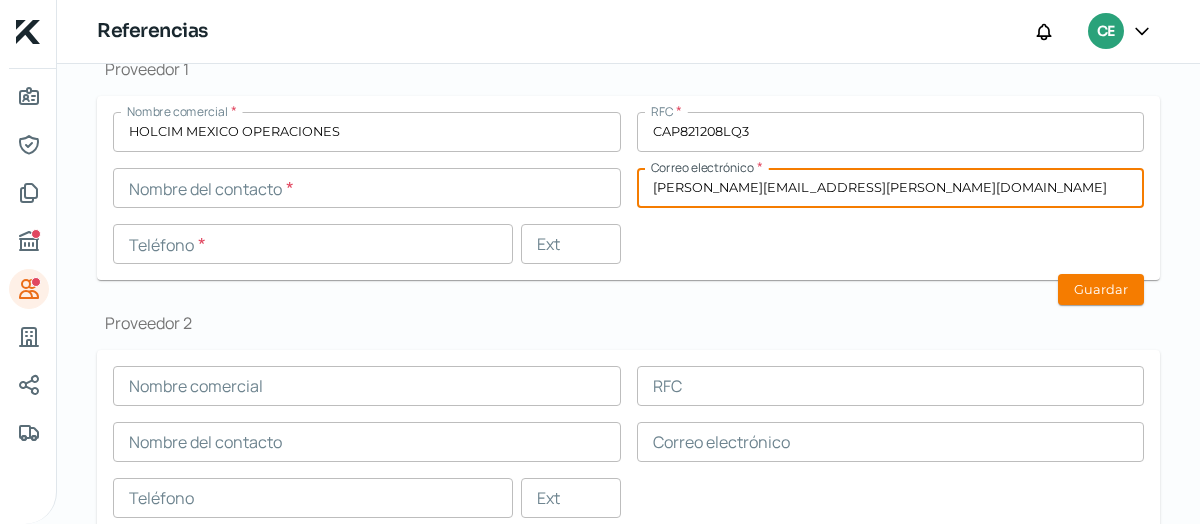 type on "arturo.bayardo@holcim.com" 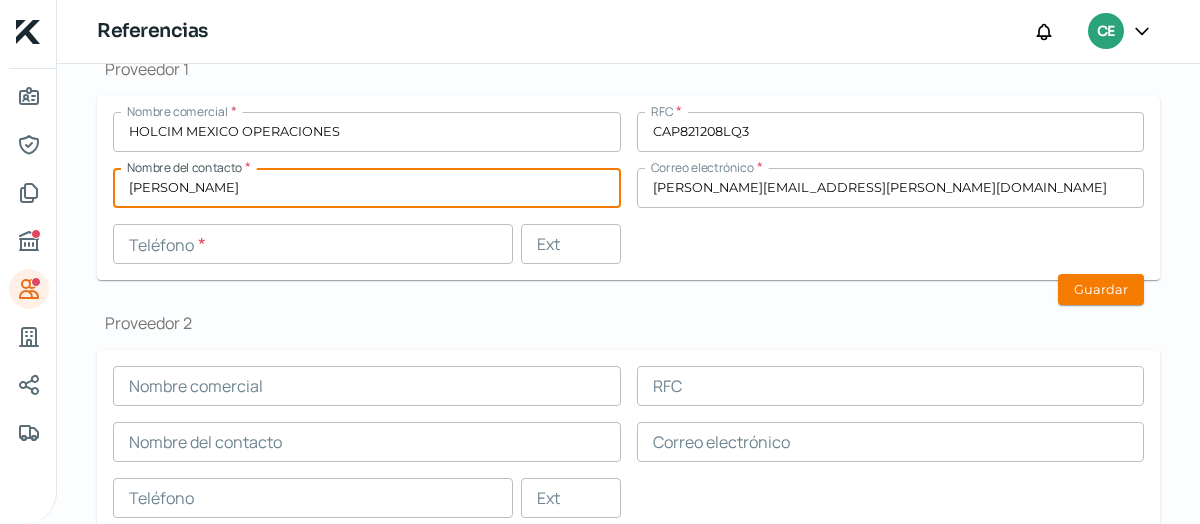 type on "Arturo Bayardo" 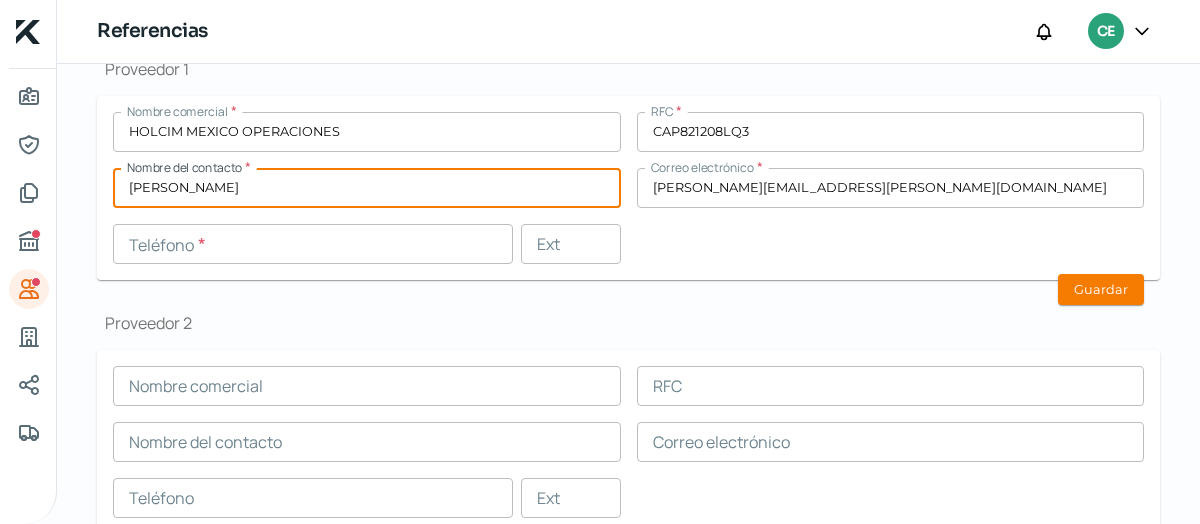 click on "Nombre comercial * HOLCIM MEXICO OPERACIONES RFC * CAP821208LQ3 Nombre del contacto * Arturo Bayardo Correo electrónico * arturo.bayardo@holcim.com Teléfono * Ext Guardar" at bounding box center (628, 188) 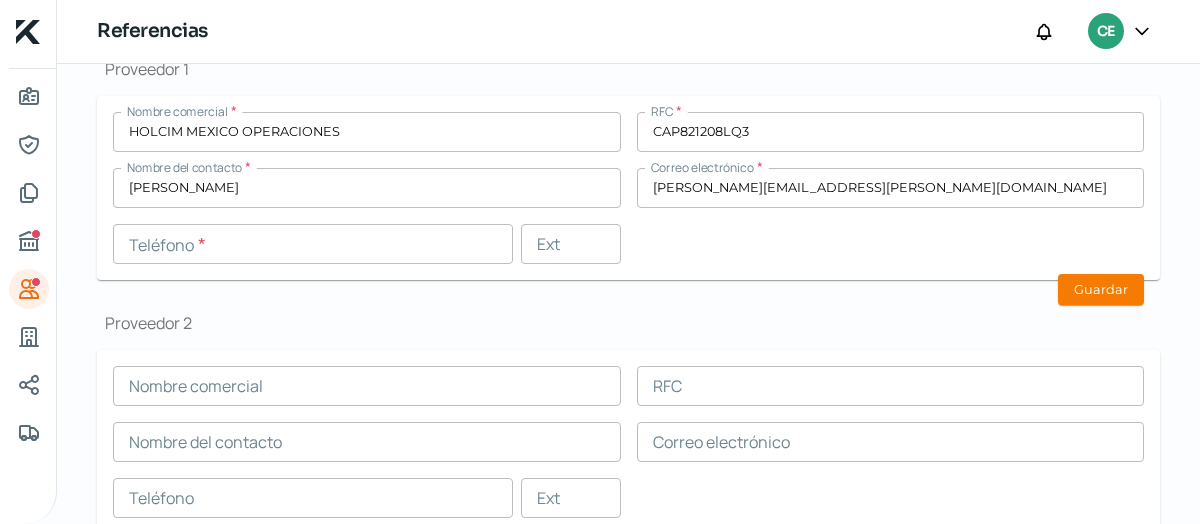 click at bounding box center [313, 244] 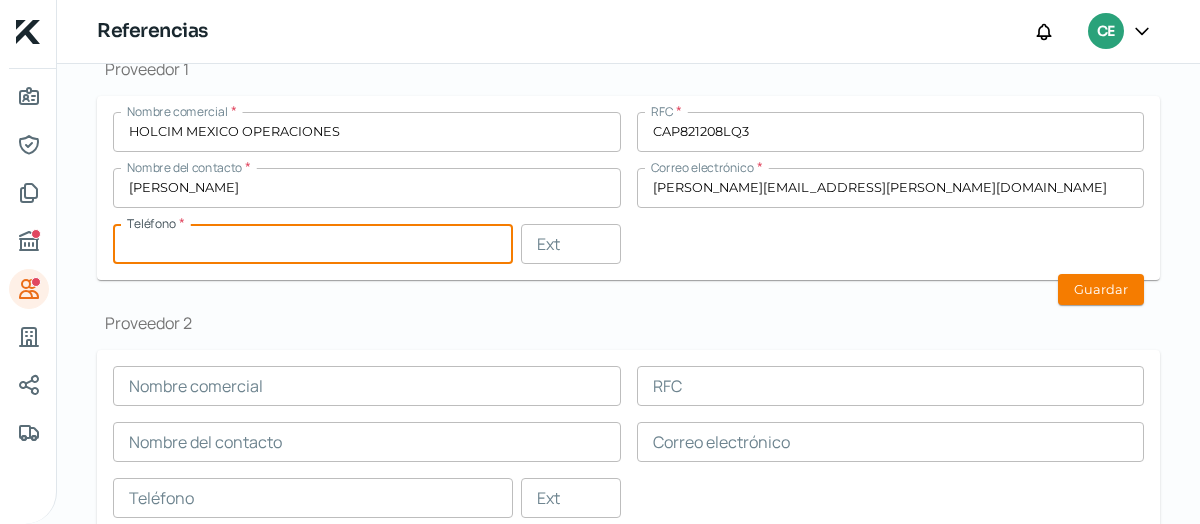 paste on "55 - 1295 - 5188" 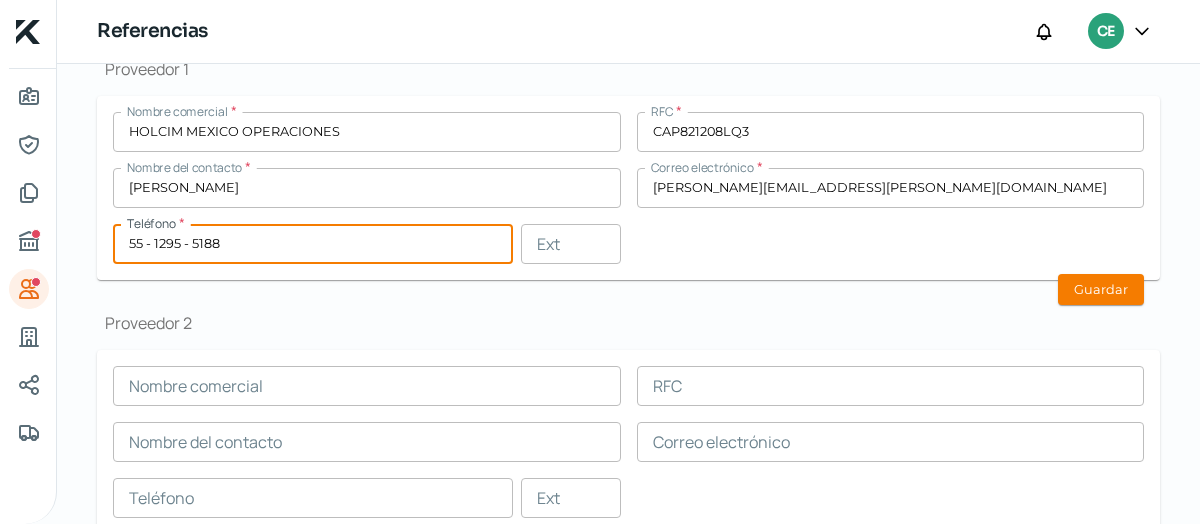 type on "55 - 1295 - 5188" 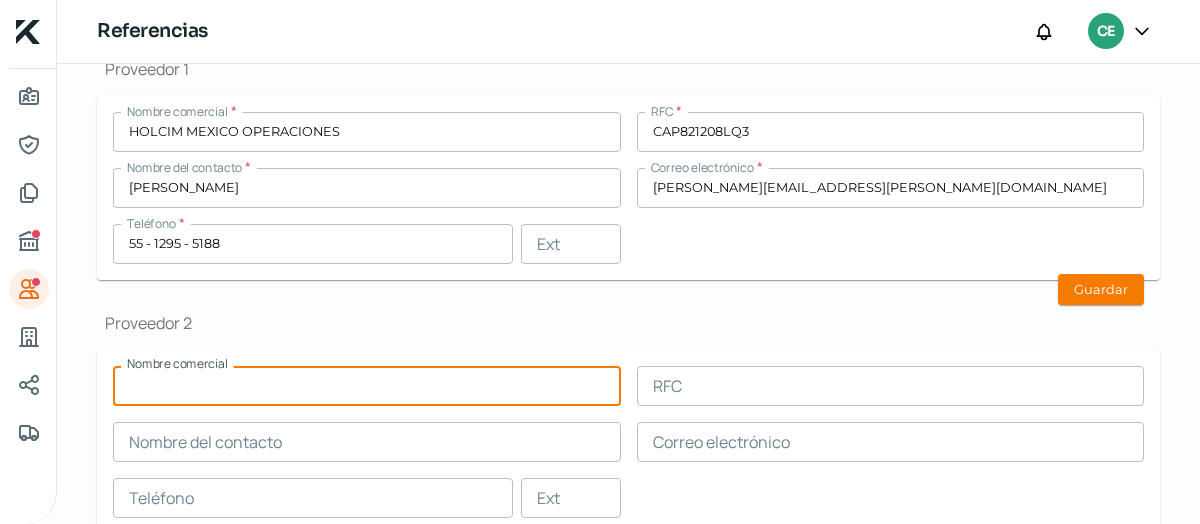click at bounding box center [367, 386] 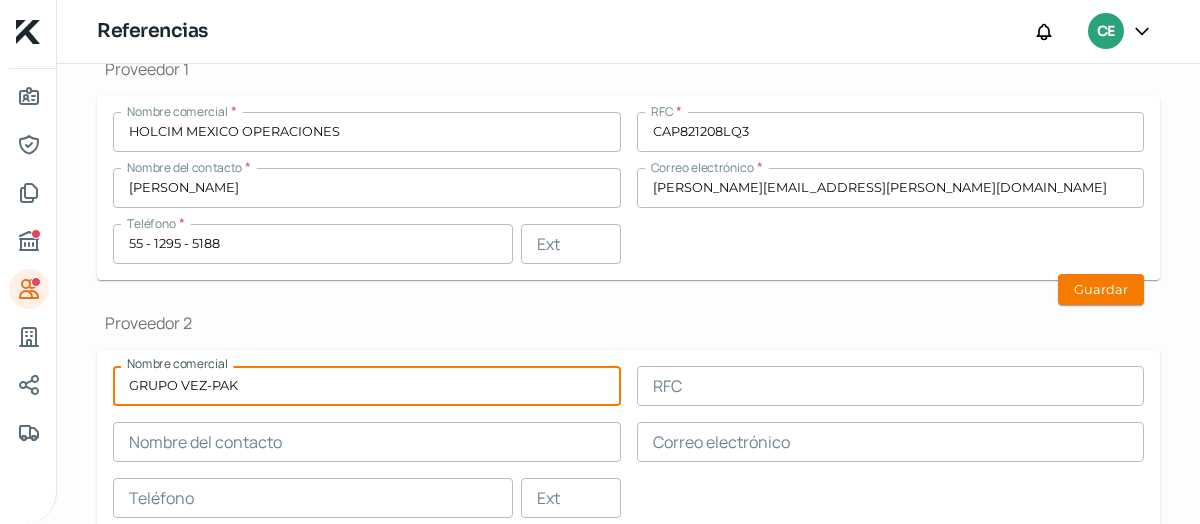 type on "GRUPO VEZ-PAK" 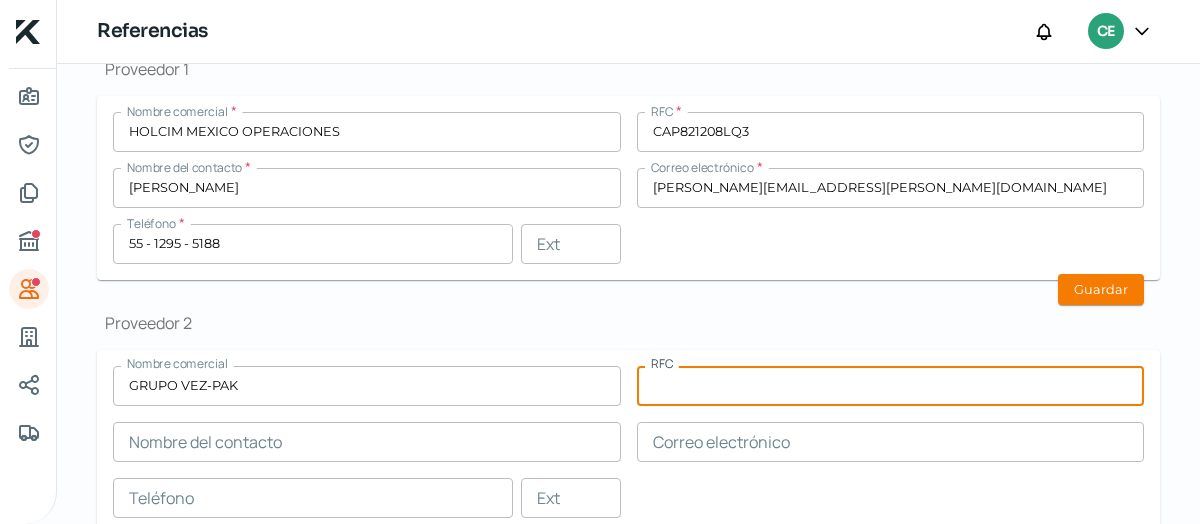 paste on "GVE180119R73" 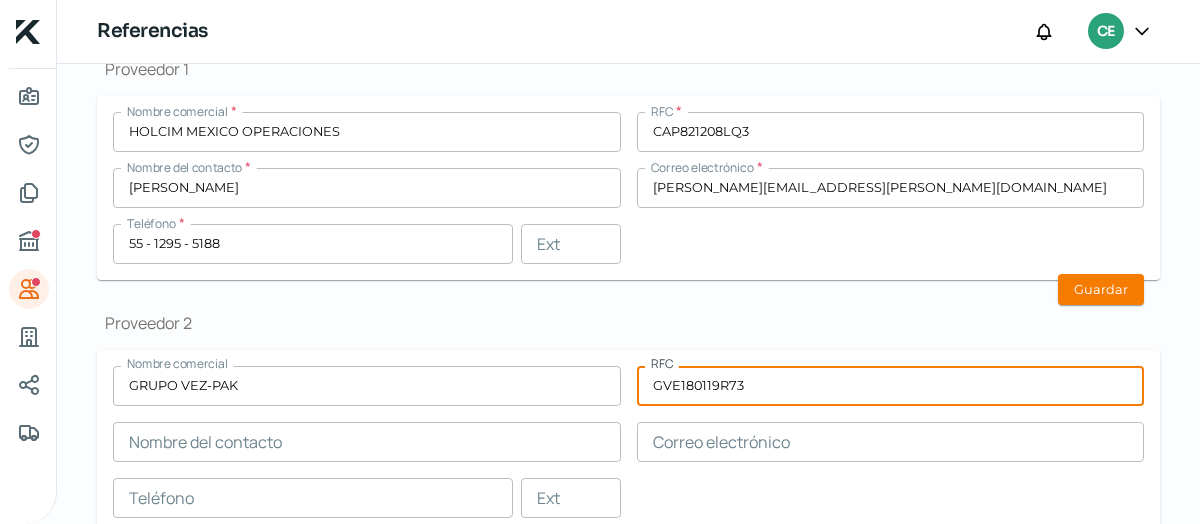 type on "GVE180119R73" 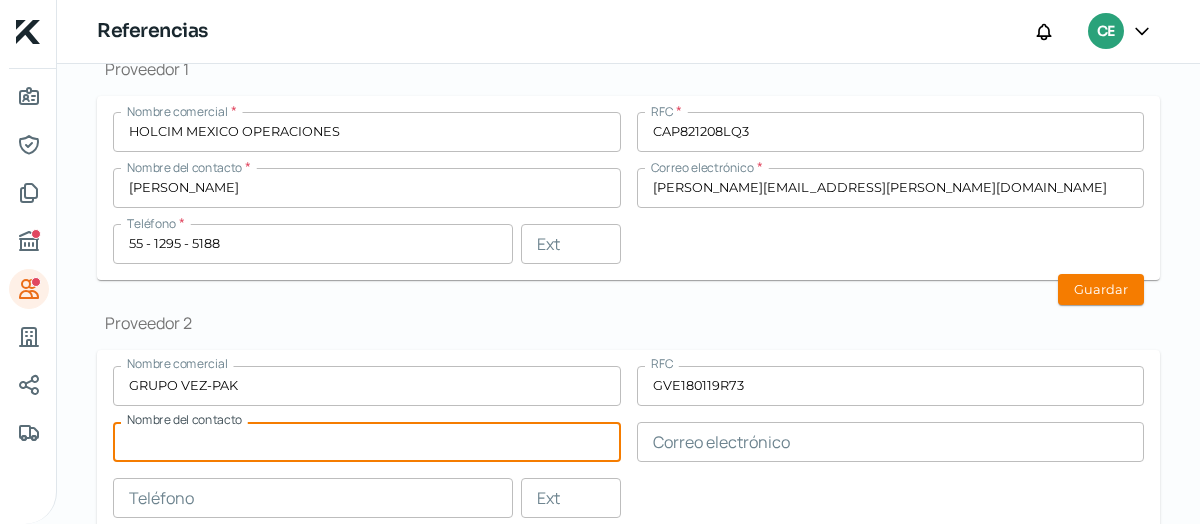 paste on "Lucy Ulloa" 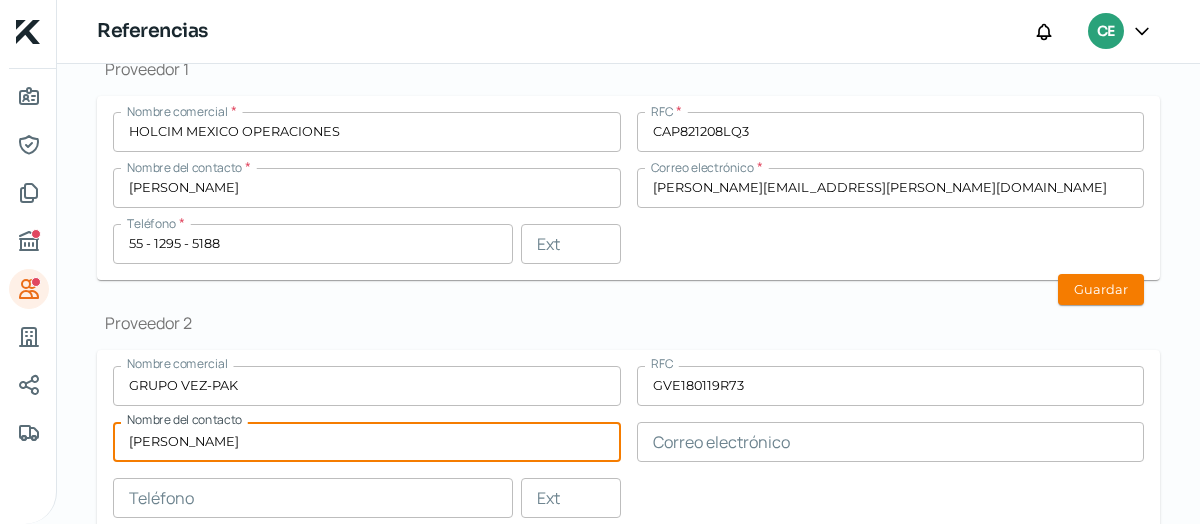 type on "Lucy Ulloa" 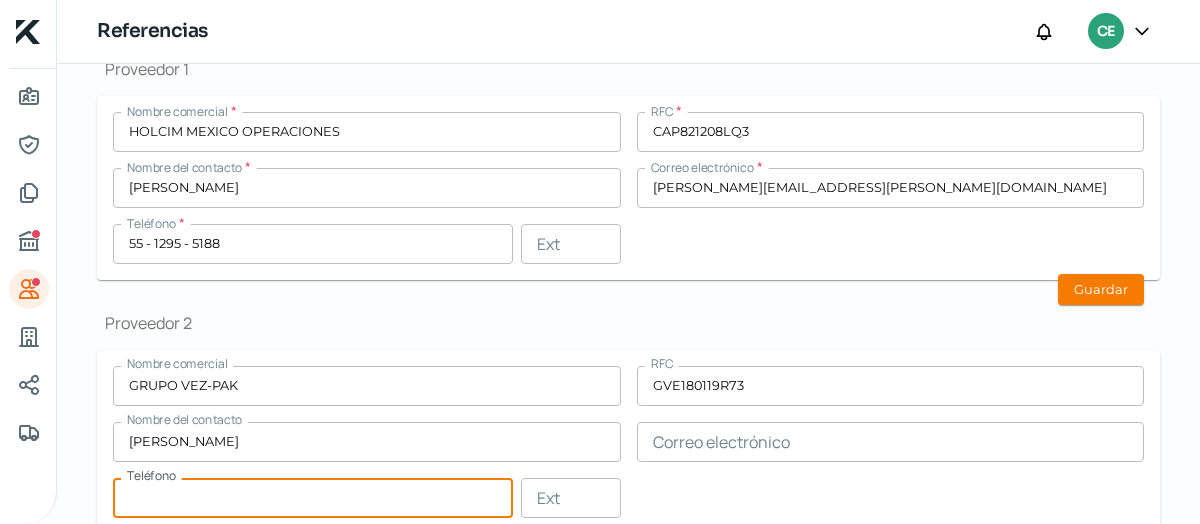 click at bounding box center [313, 498] 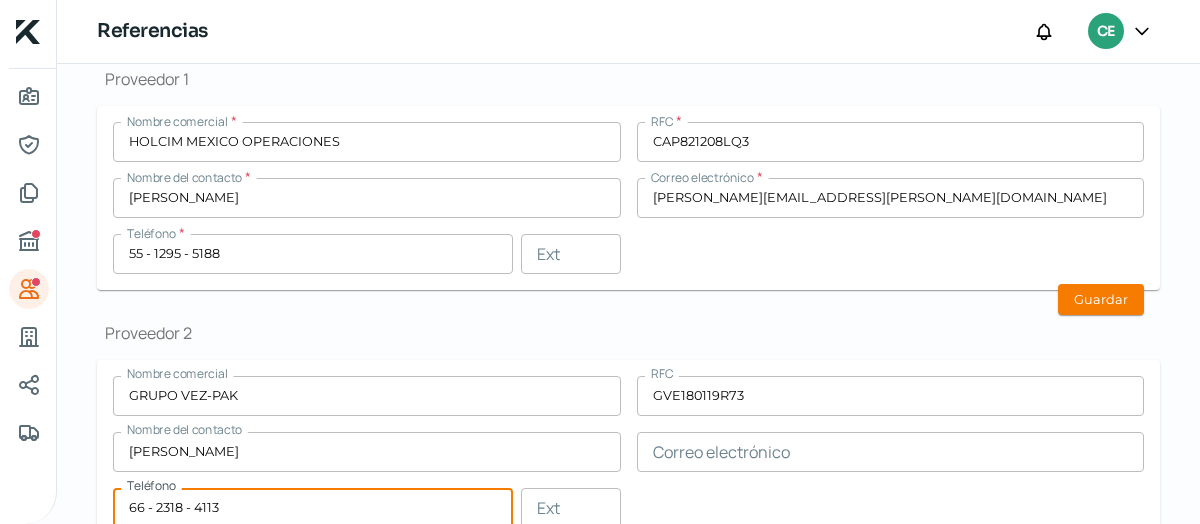 scroll, scrollTop: 231, scrollLeft: 0, axis: vertical 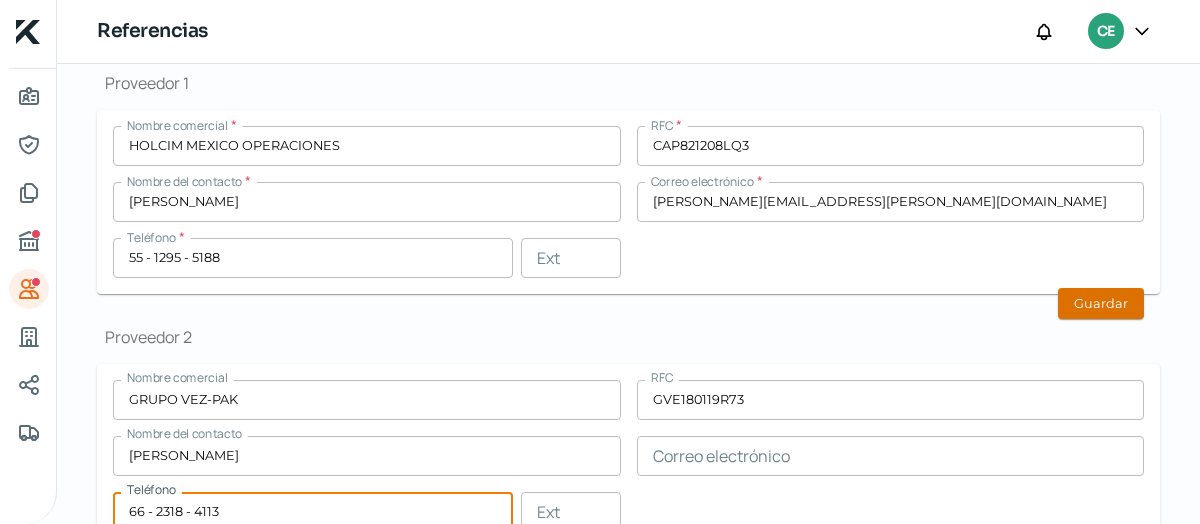 type on "66 - 2318 - 4113" 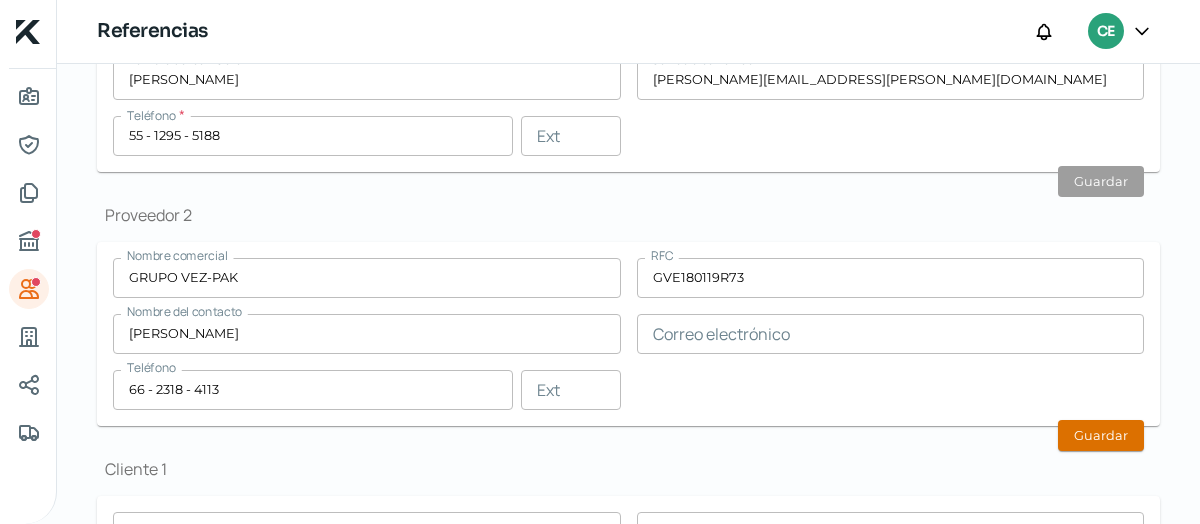 scroll, scrollTop: 353, scrollLeft: 0, axis: vertical 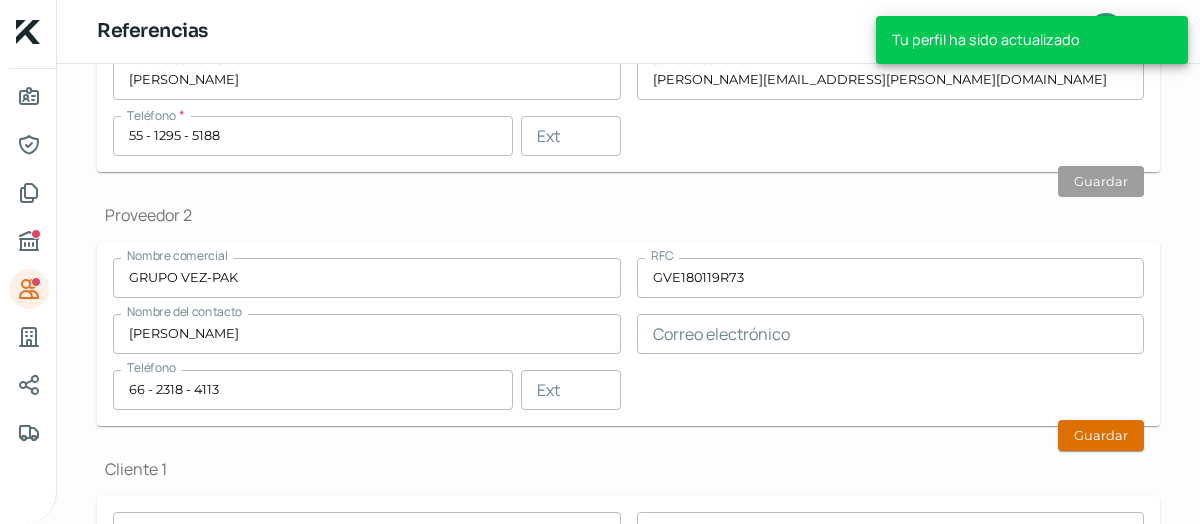 click on "Guardar" at bounding box center [1101, 435] 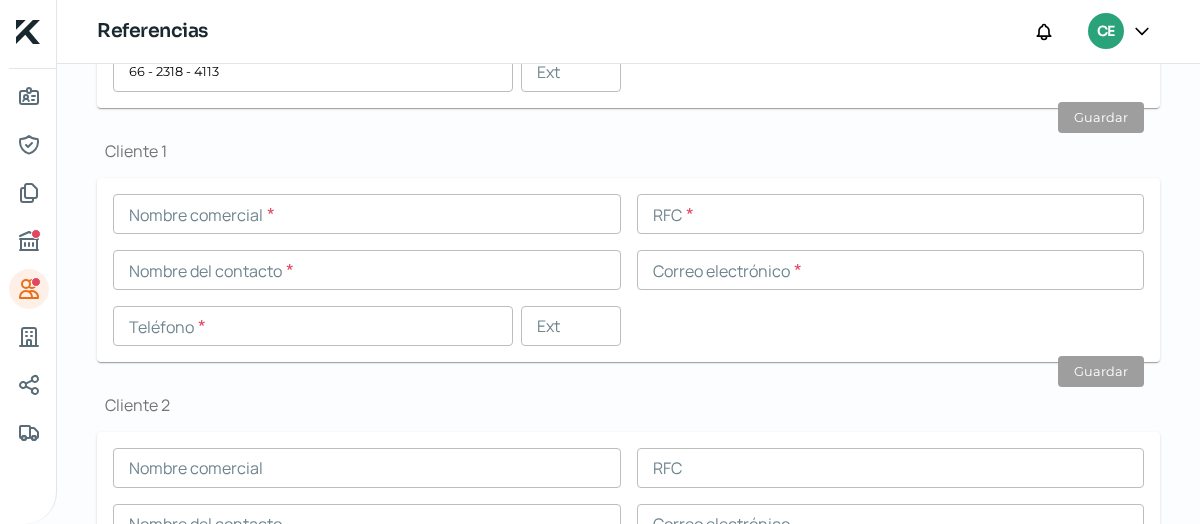 scroll, scrollTop: 673, scrollLeft: 0, axis: vertical 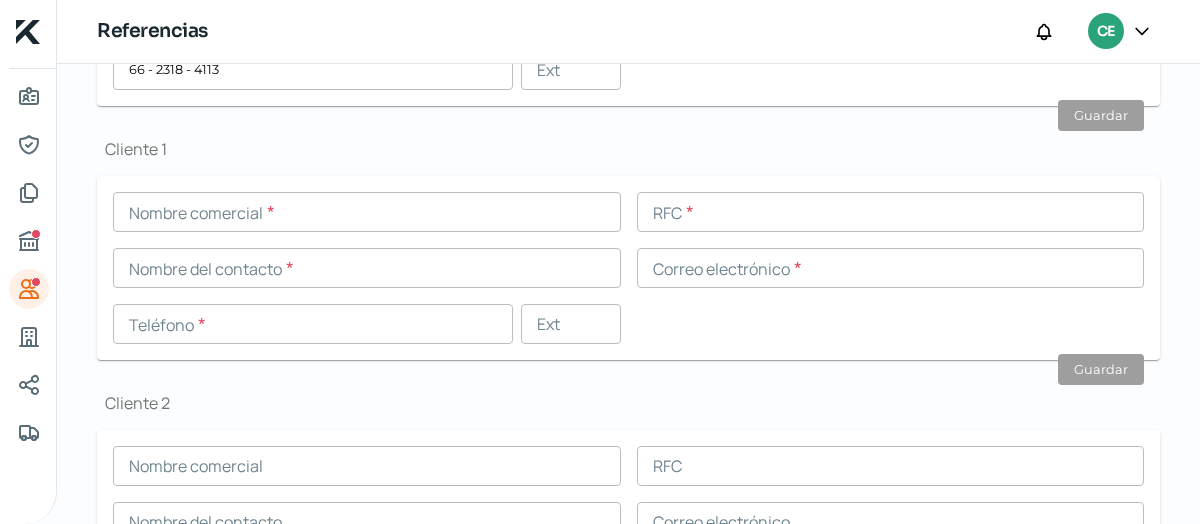 click at bounding box center [367, 212] 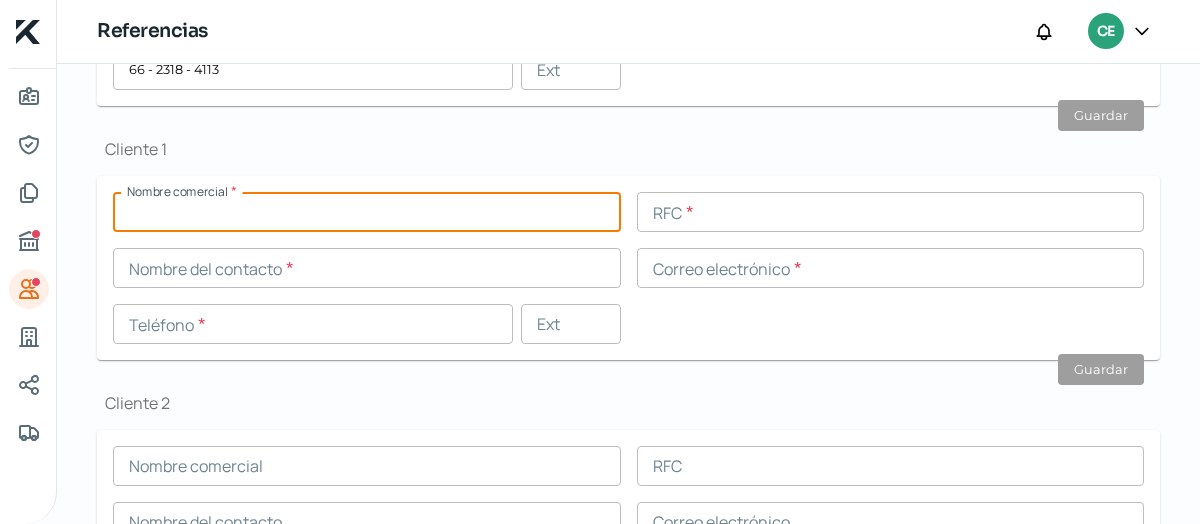 paste on "COEUR MEXICANA" 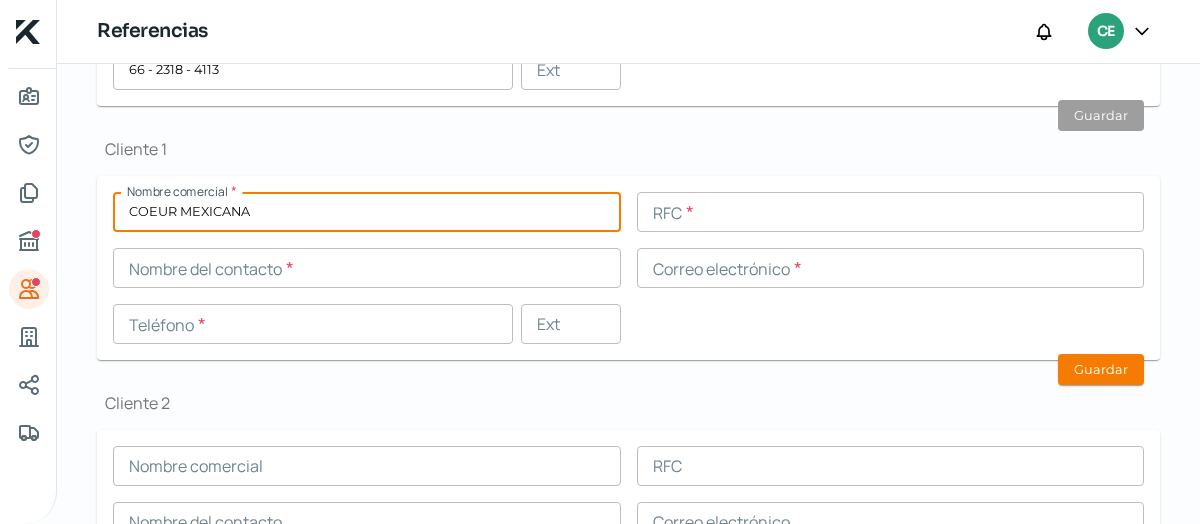 type on "COEUR MEXICANA" 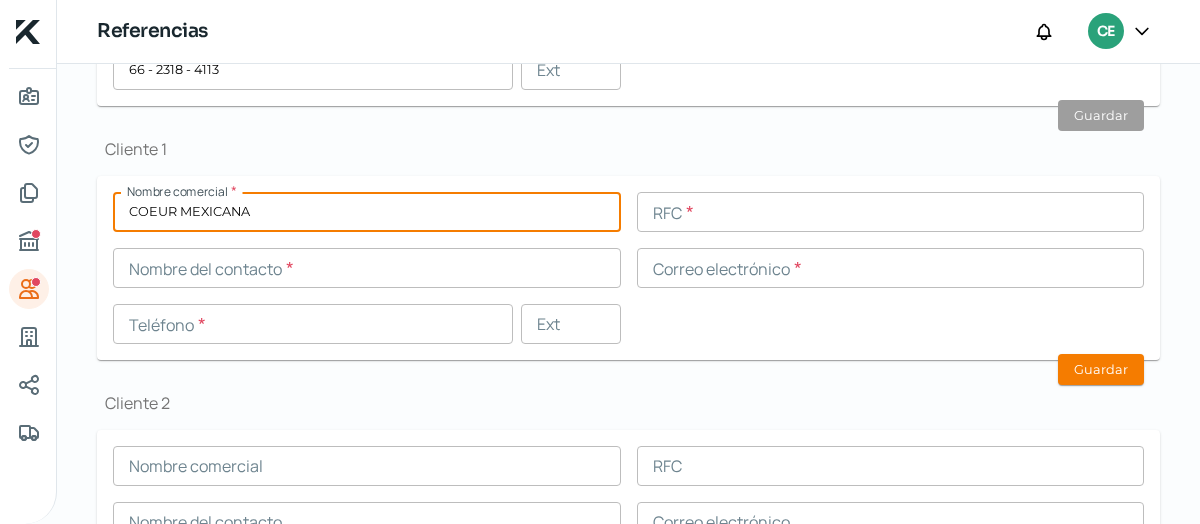 click at bounding box center [891, 212] 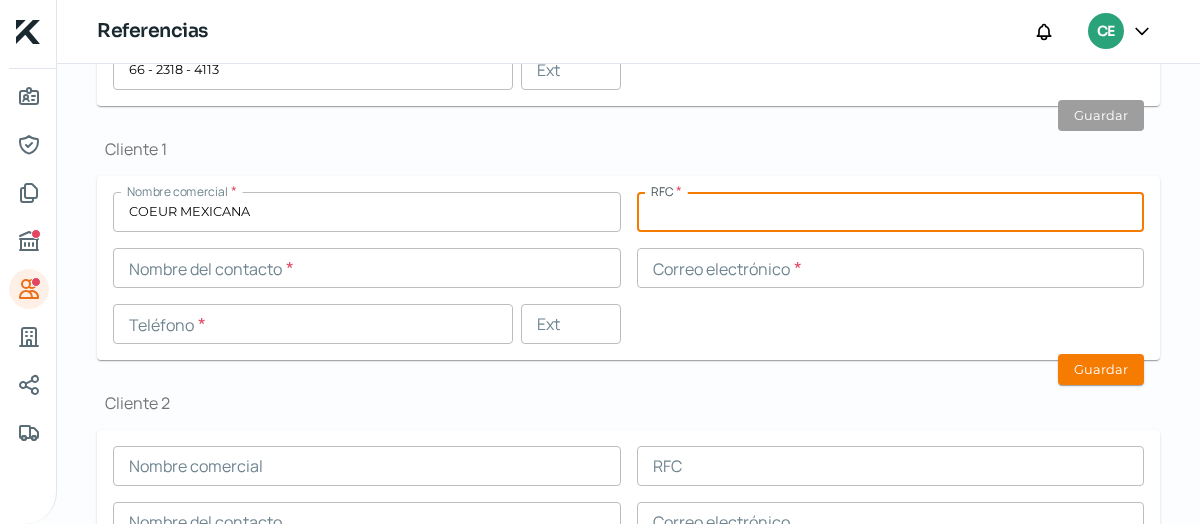 paste on "CME030507A29" 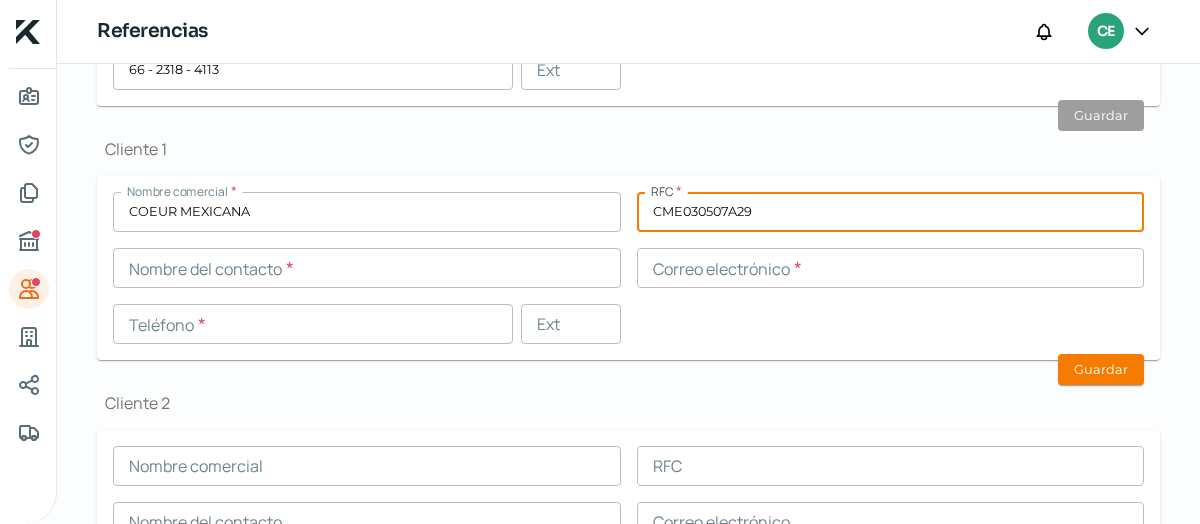 type on "CME030507A29" 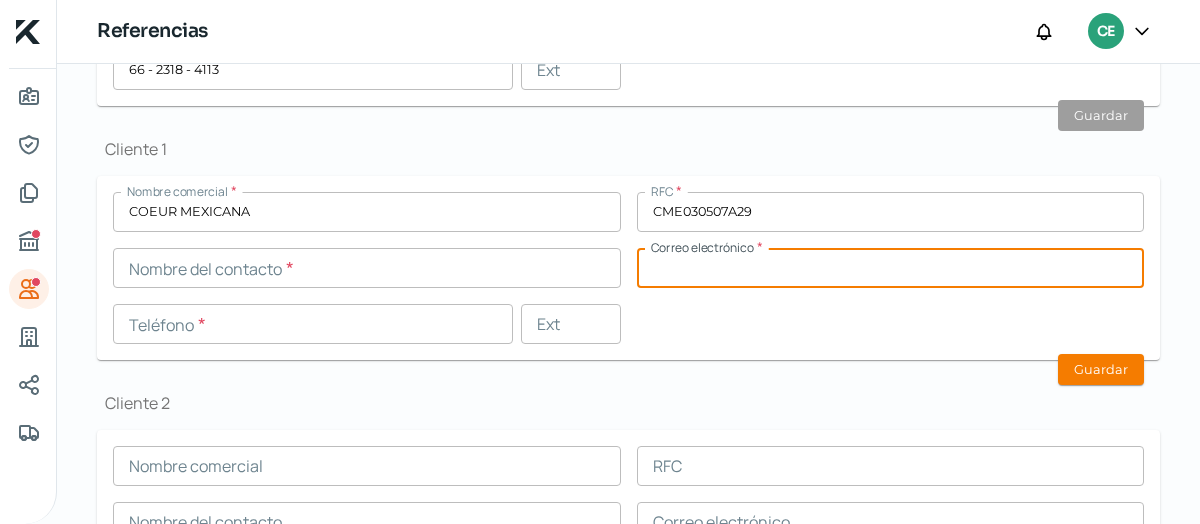 click at bounding box center [891, 268] 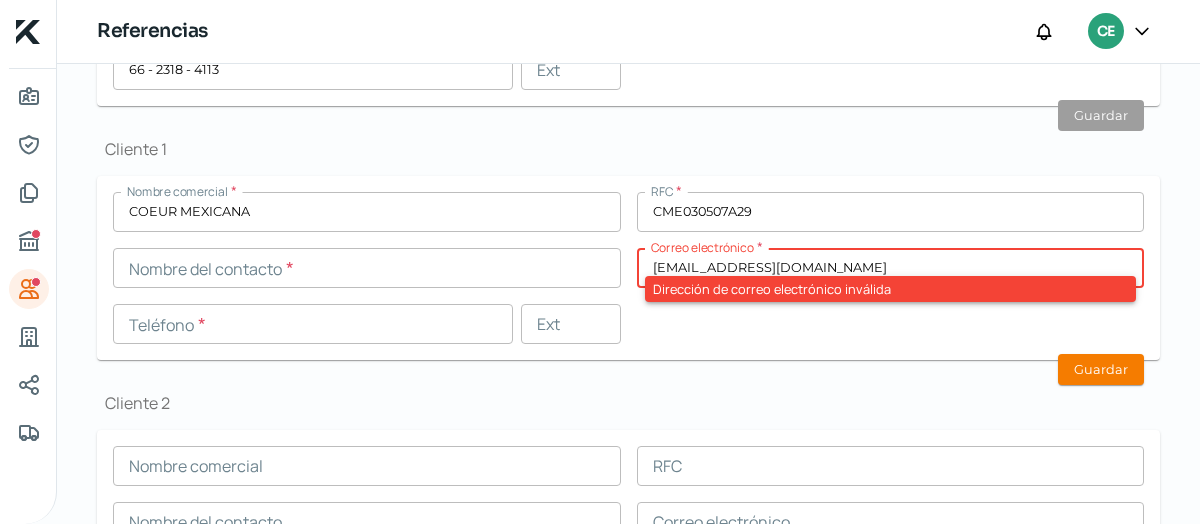 type on "kramos@coeur.com.mx" 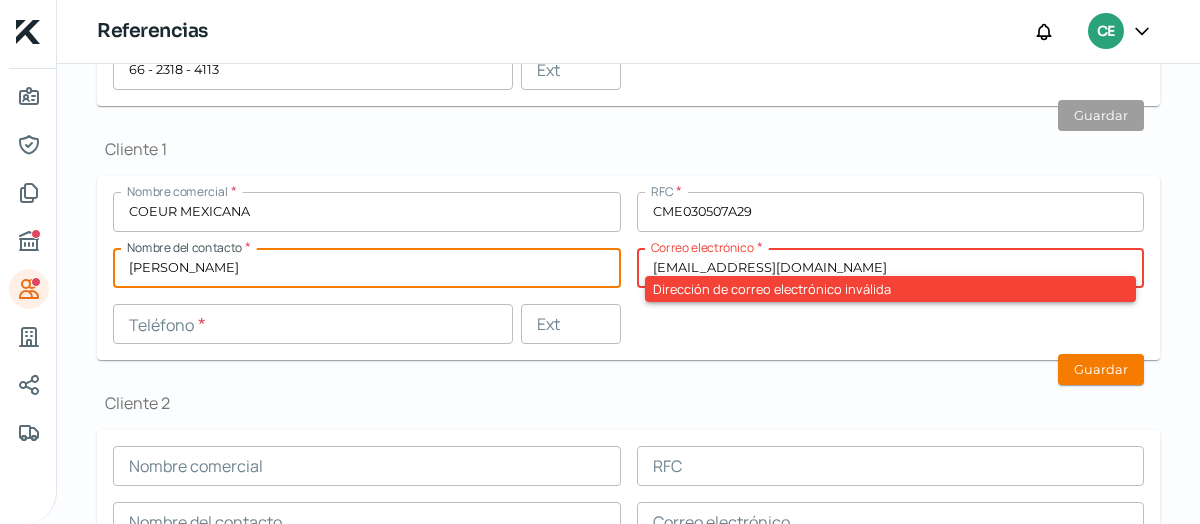 type on "Karla Ramos" 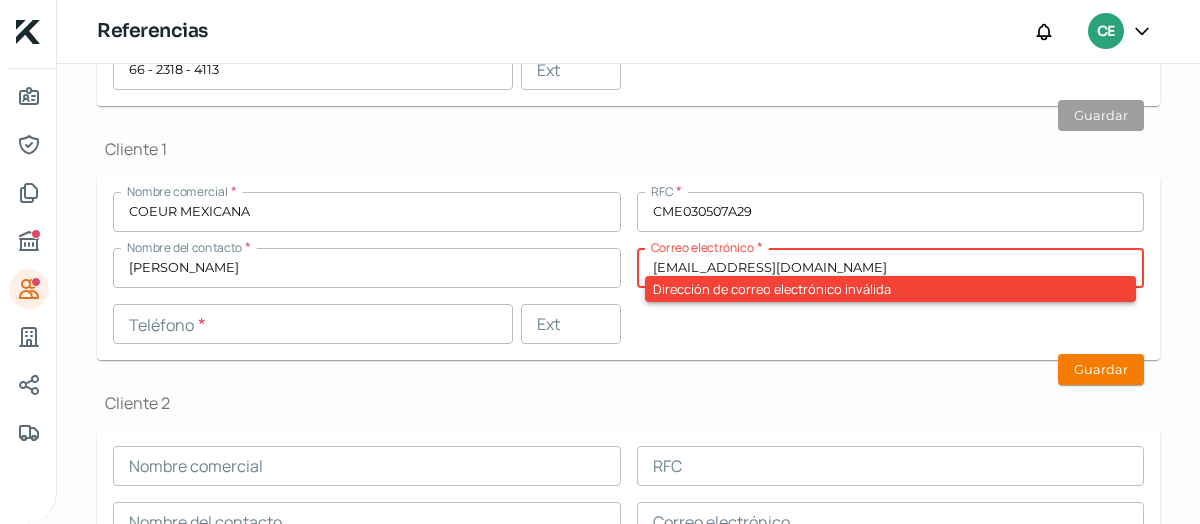 click on "kramos@coeur.com.mx" at bounding box center [891, 268] 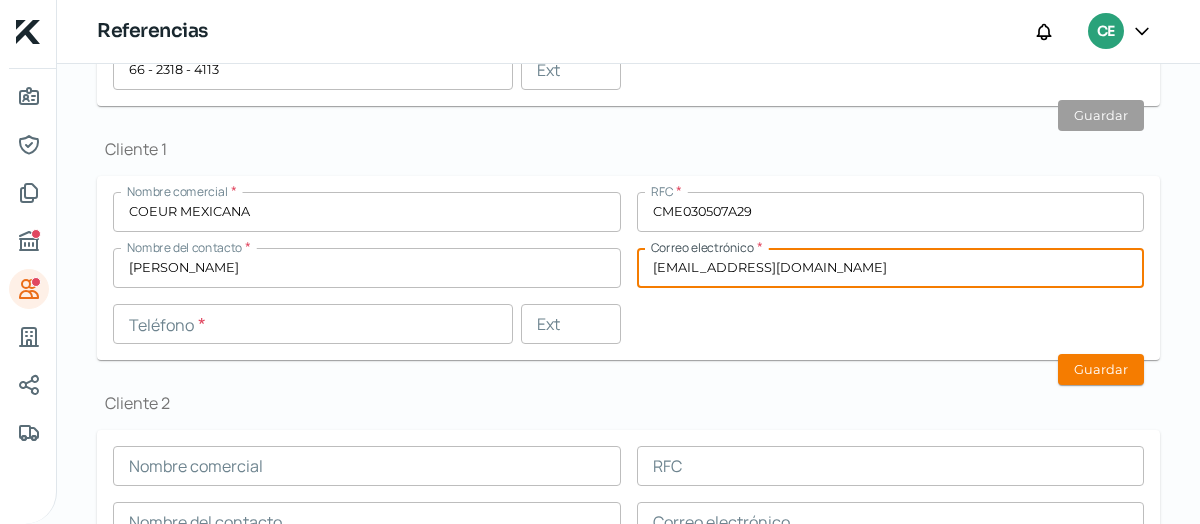 type on "kramos@coeur.com.mx" 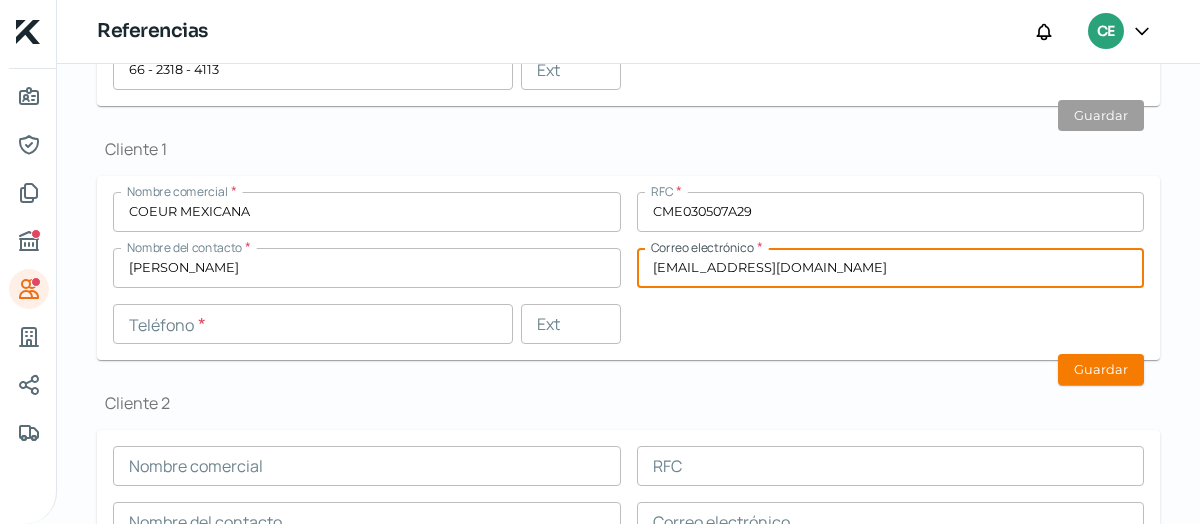 click at bounding box center (313, 324) 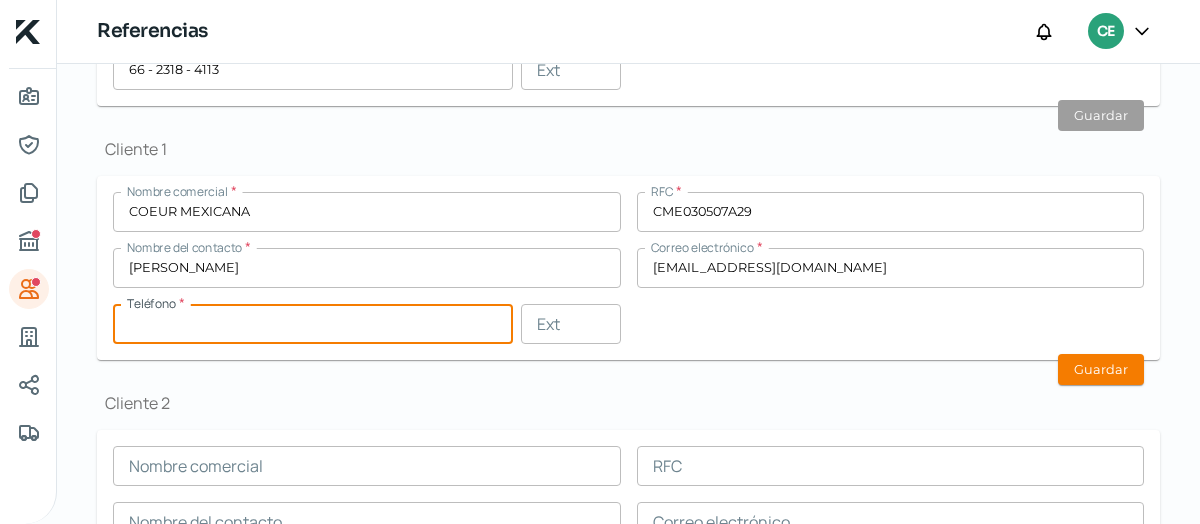 paste on "61 - 4236 - 3800" 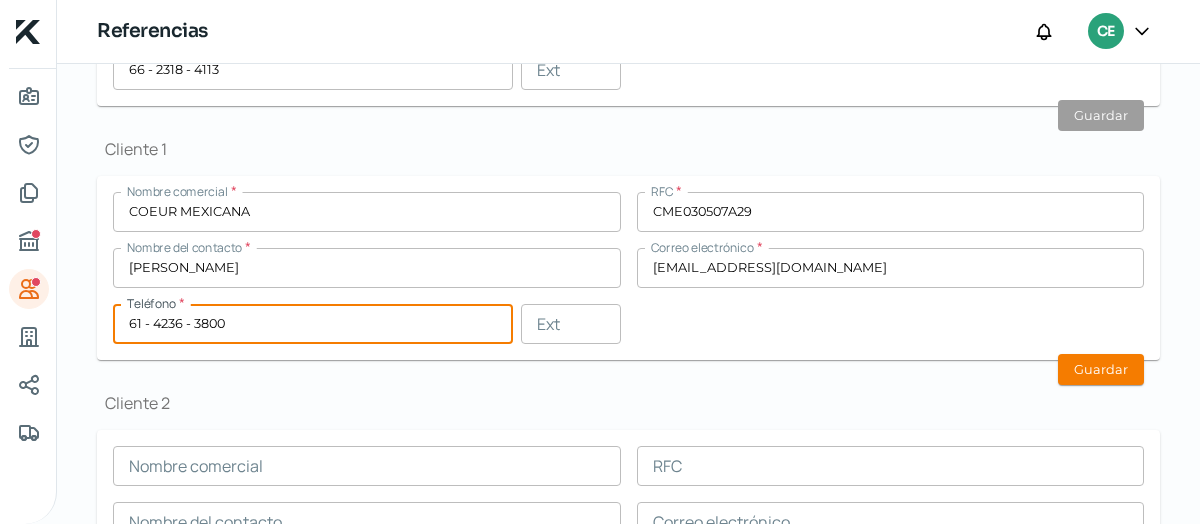type on "61 - 4236 - 3800" 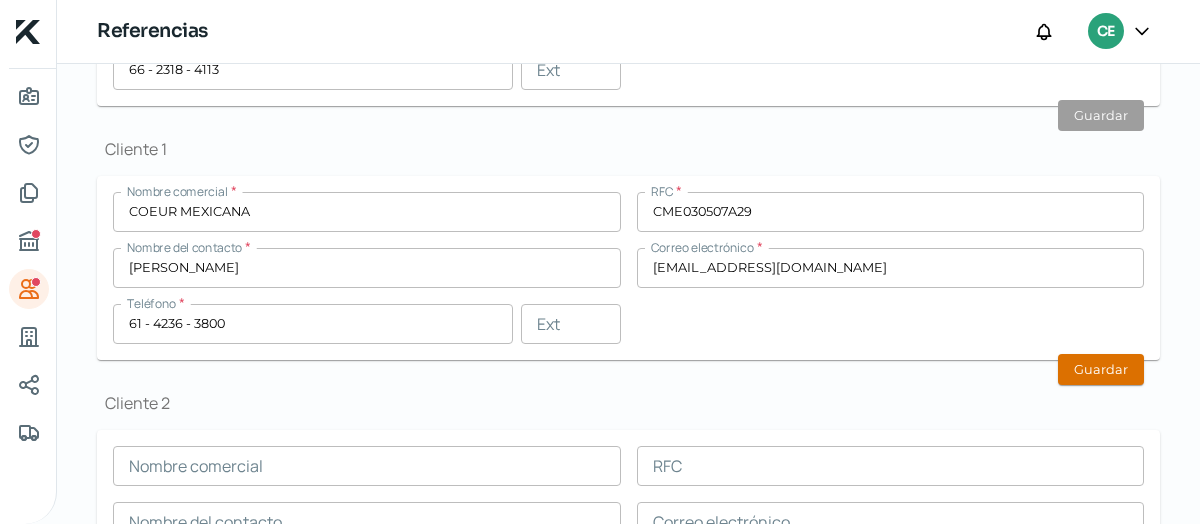 click on "Guardar" at bounding box center (1101, 369) 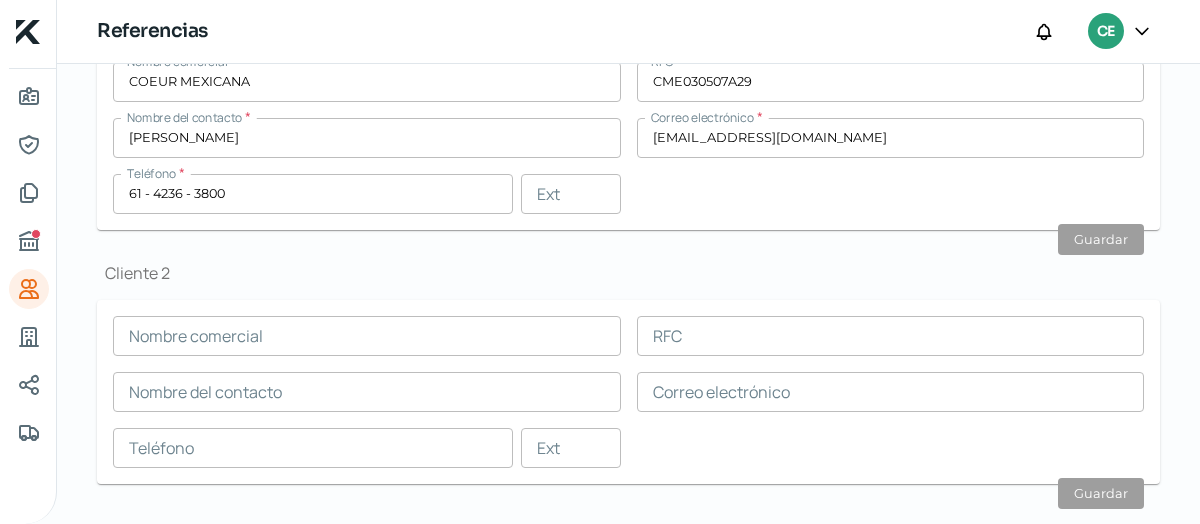scroll, scrollTop: 784, scrollLeft: 0, axis: vertical 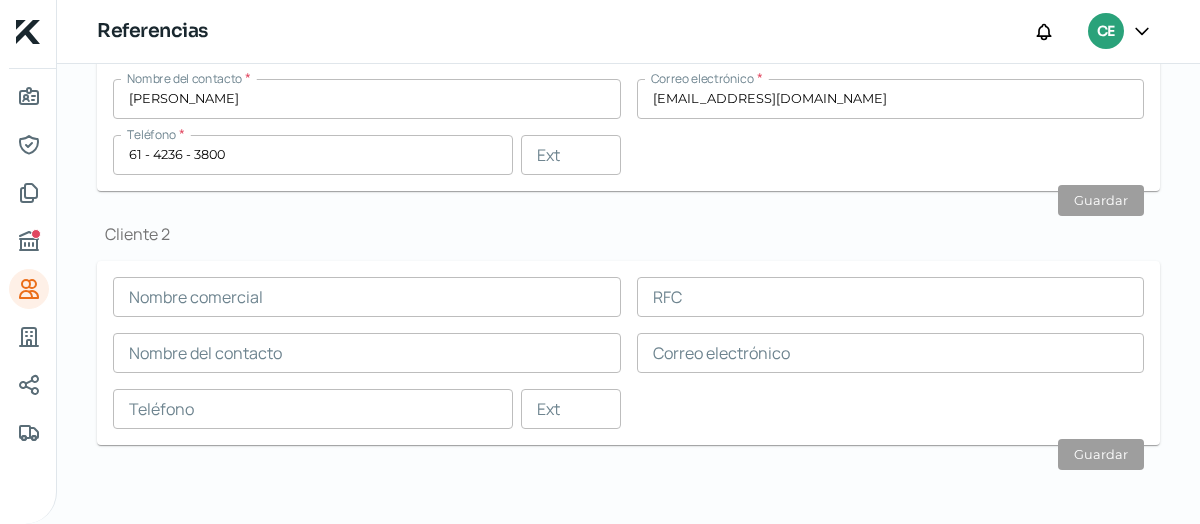 click at bounding box center (367, 297) 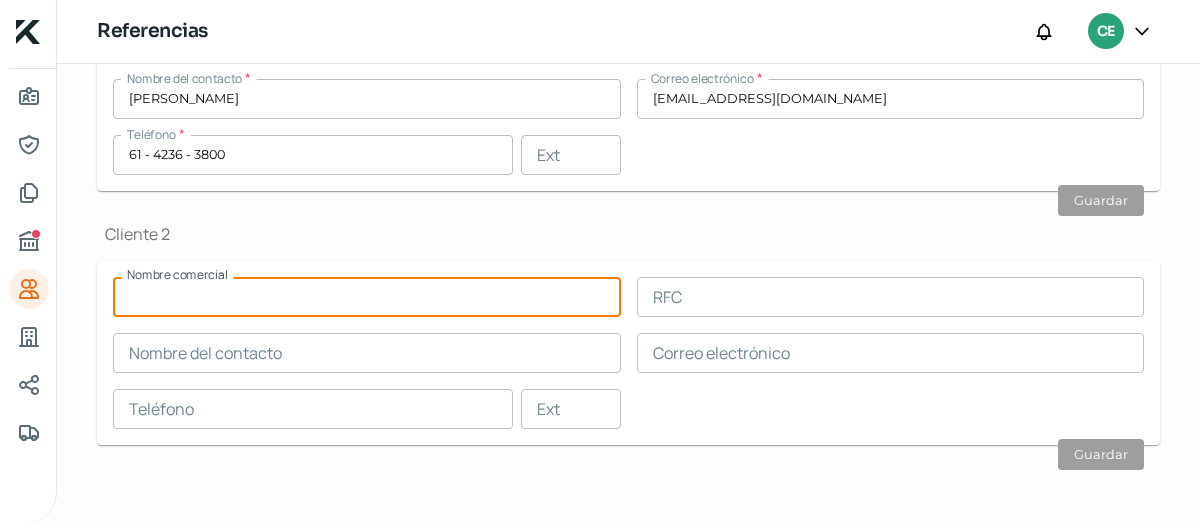 paste on "REFINADORA PLATA GUANACEVI" 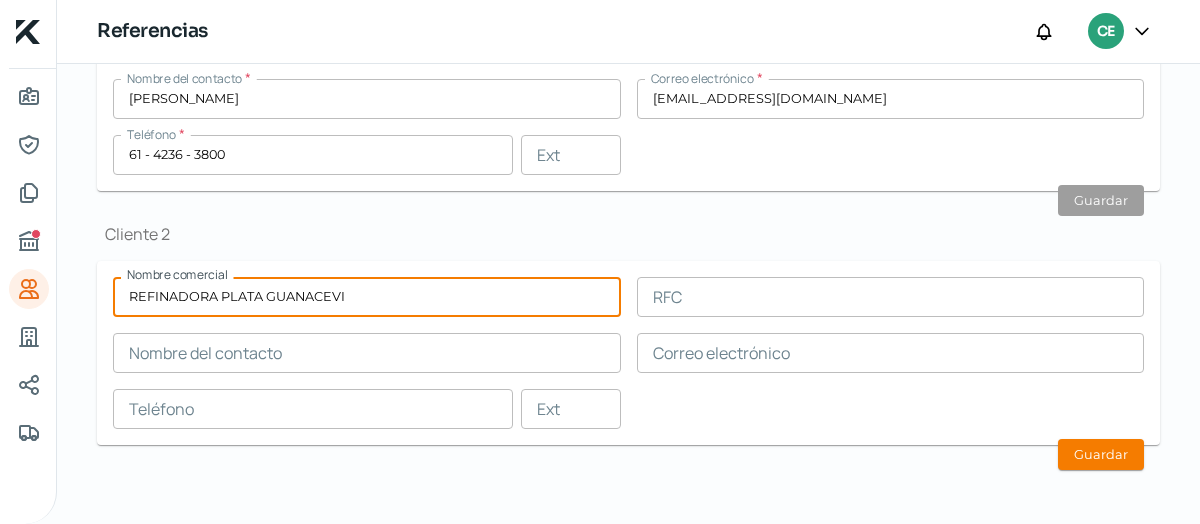 type on "REFINADORA PLATA GUANACEVI" 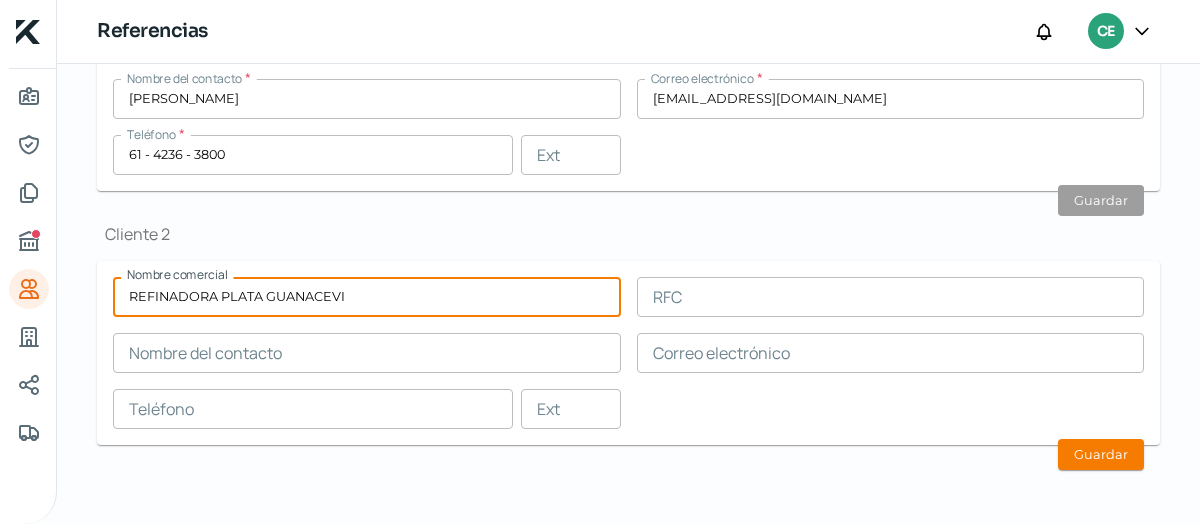 click at bounding box center (891, 297) 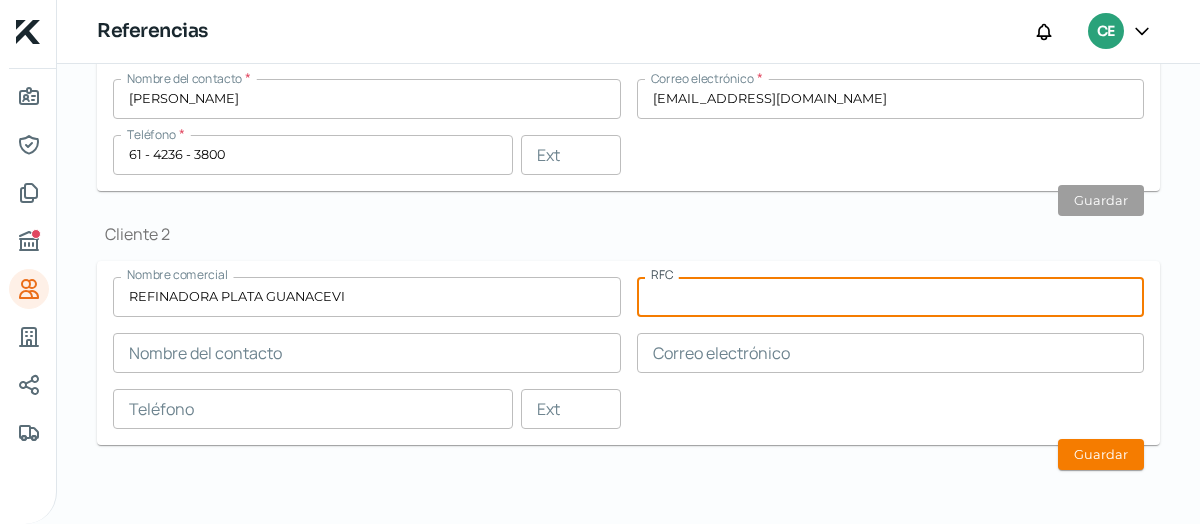 paste on "RPG050114JZ4" 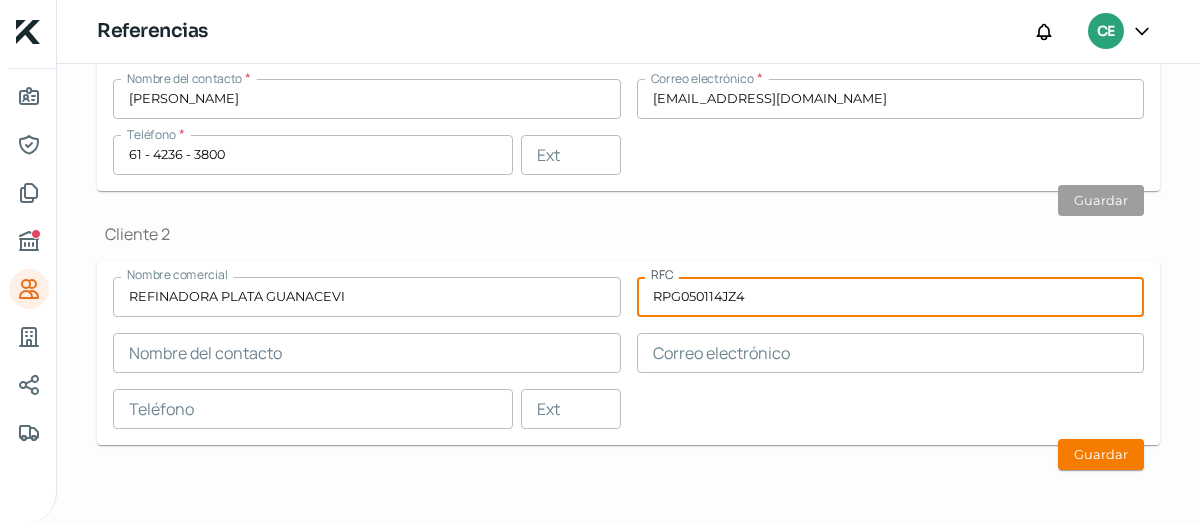 type on "RPG050114JZ4" 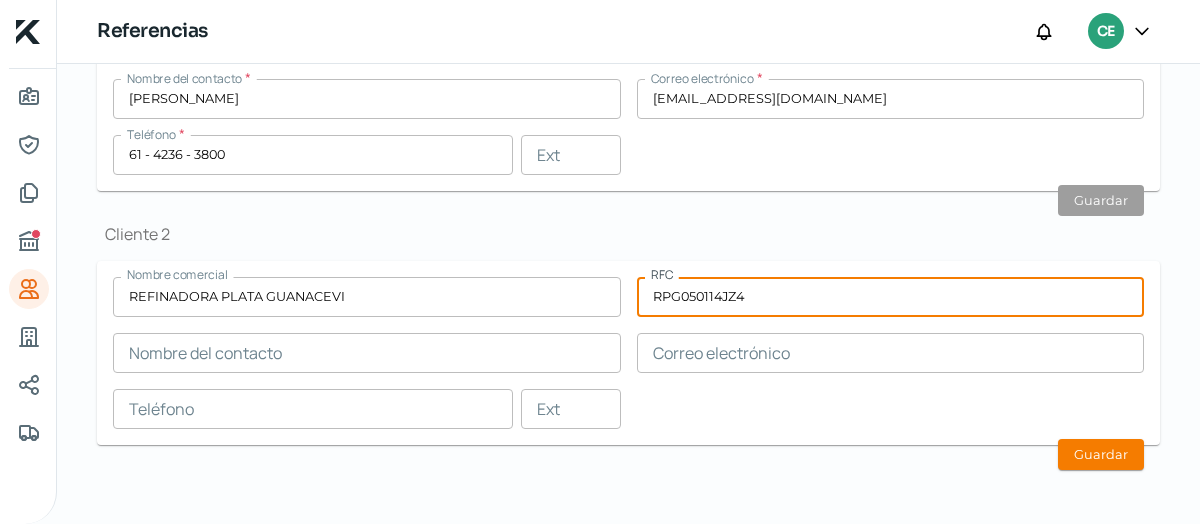click at bounding box center (891, 353) 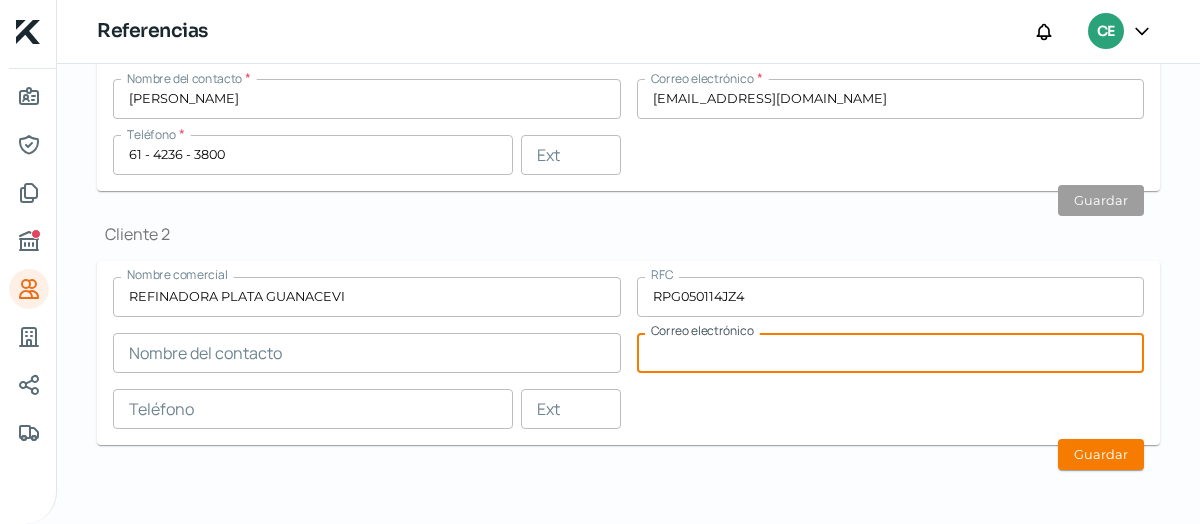 paste on "ruben.rios@edrsilver.com" 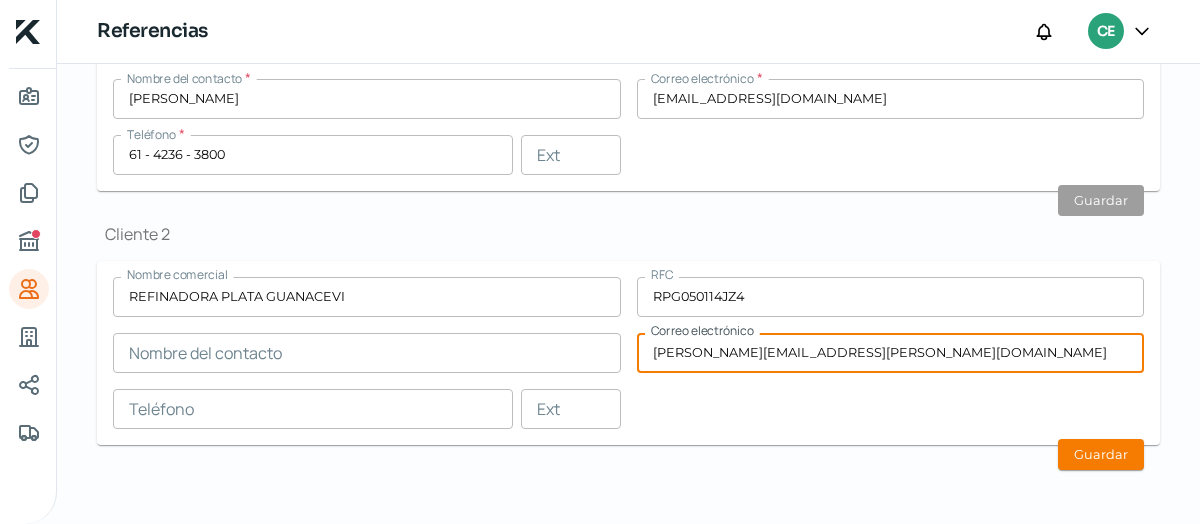type on "ruben.rios@edrsilver.com" 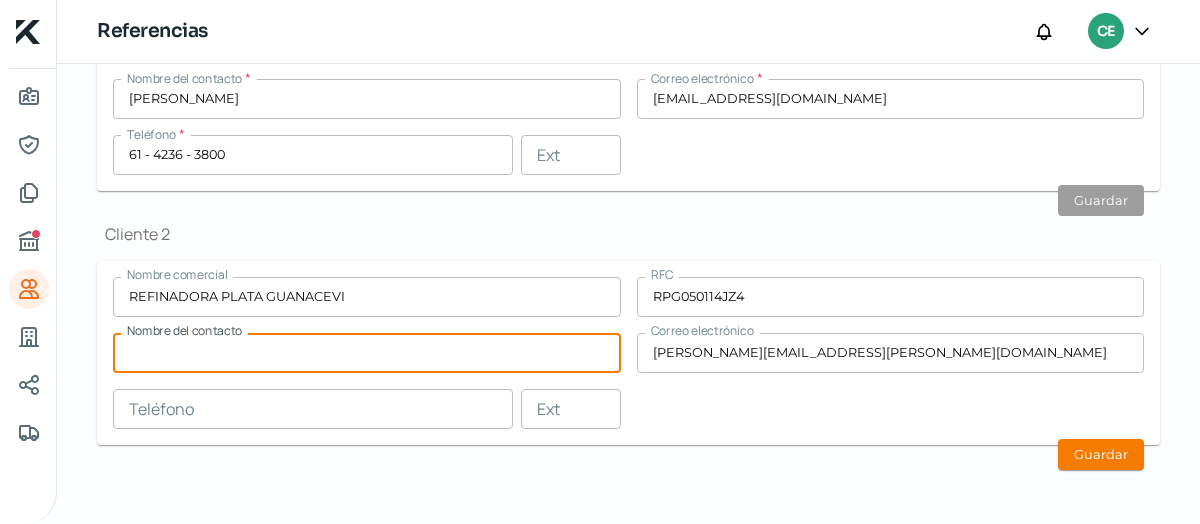 click at bounding box center [367, 353] 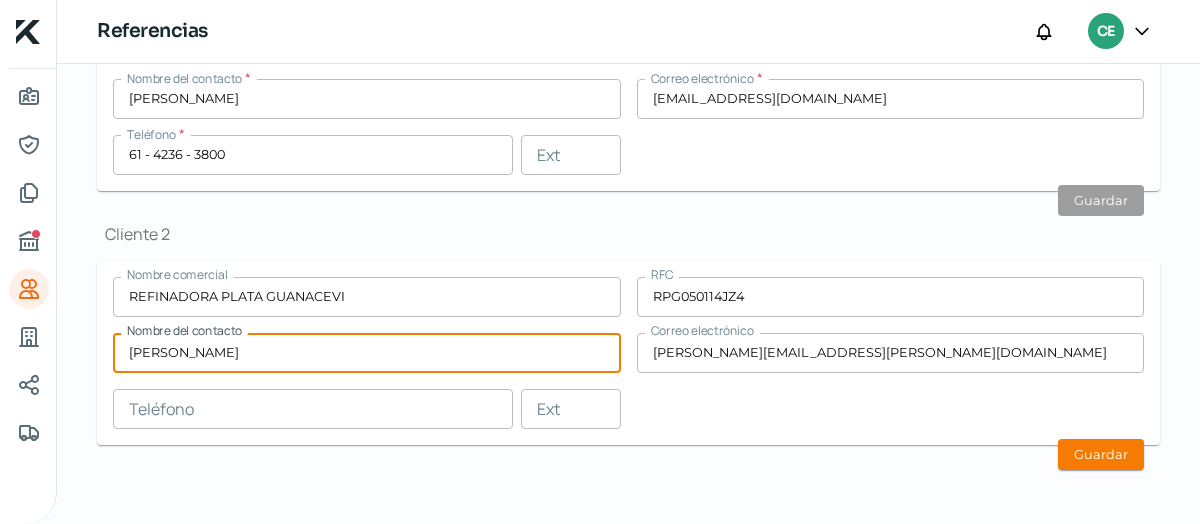 type on "Rubén Ríos" 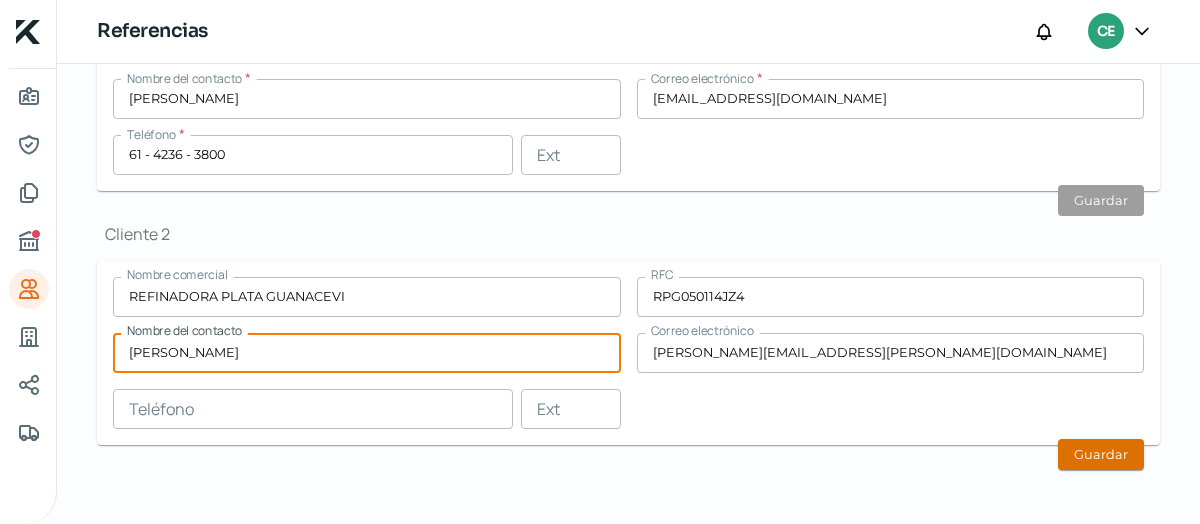 click on "Guardar" at bounding box center (1101, 454) 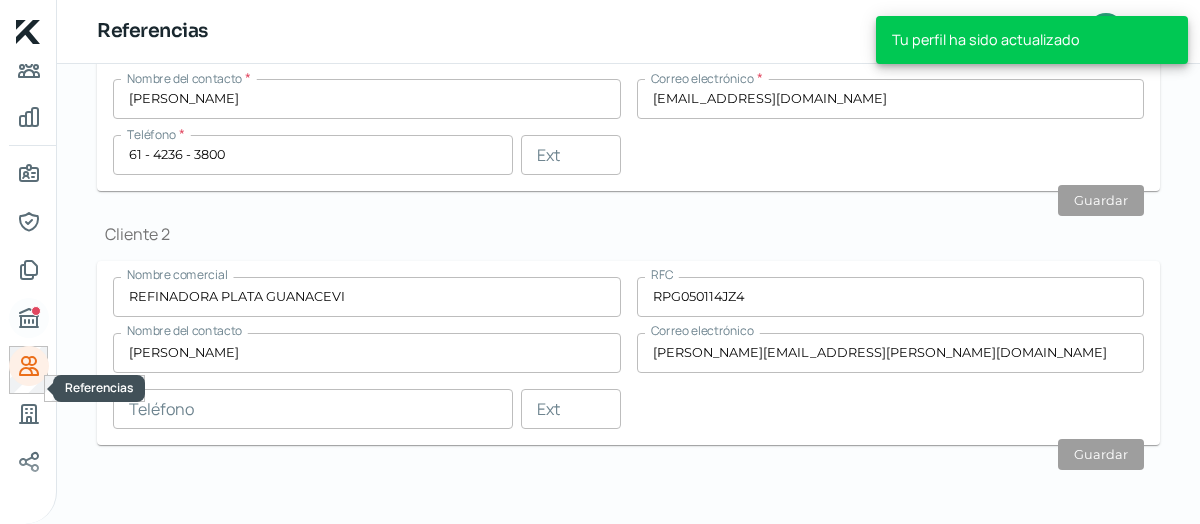 scroll, scrollTop: 160, scrollLeft: 0, axis: vertical 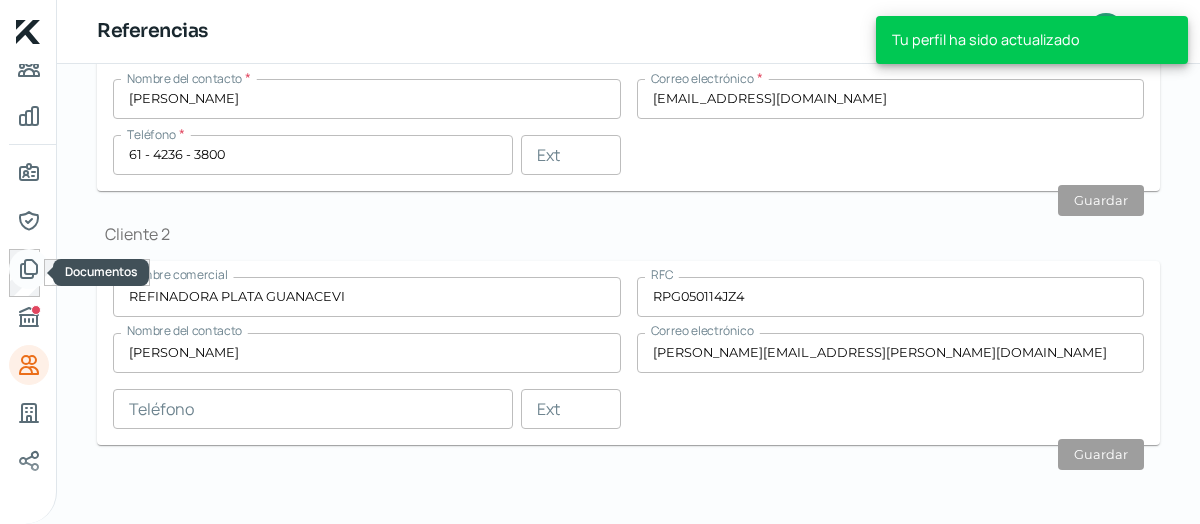 click 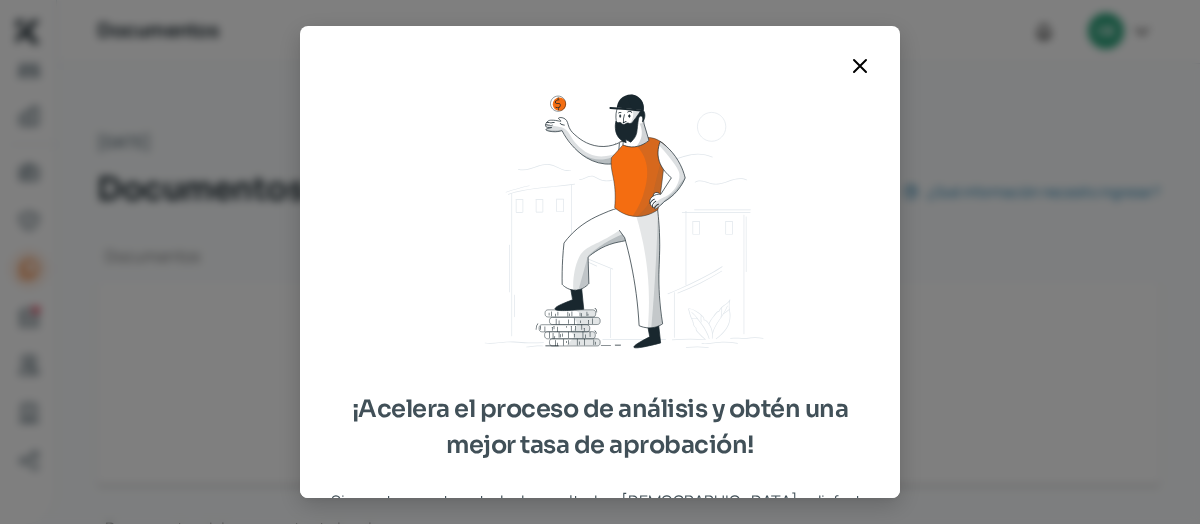 type on "05.- CONSTANCIA CEMIN 18-06-25.pdf" 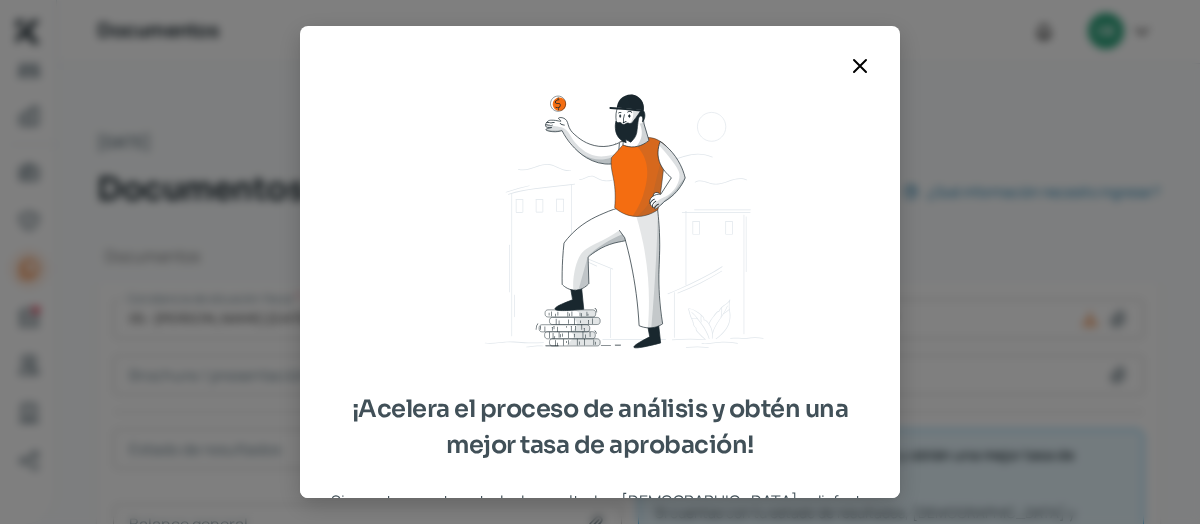 click 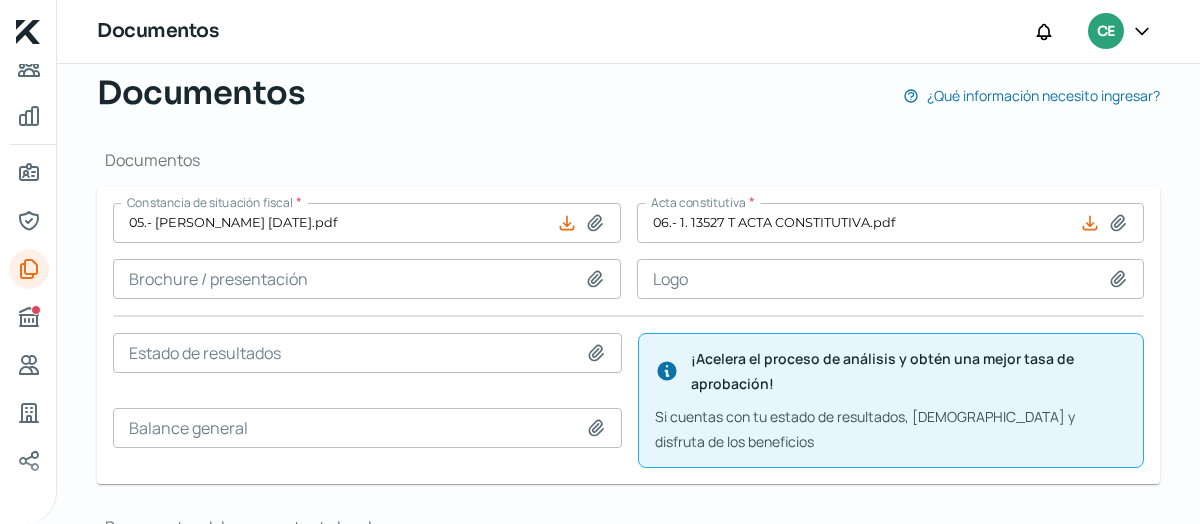 scroll, scrollTop: 98, scrollLeft: 0, axis: vertical 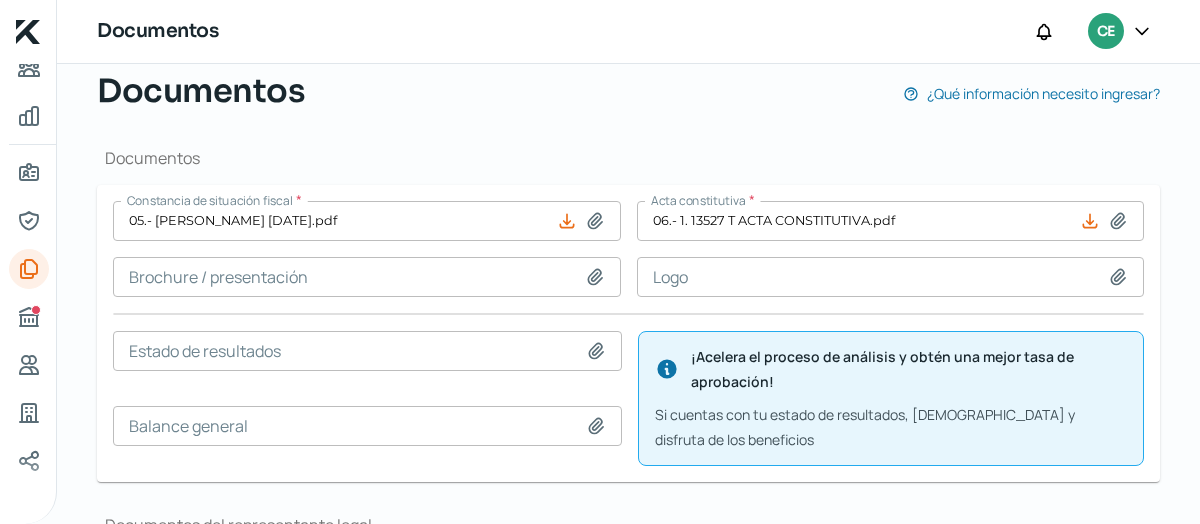 click 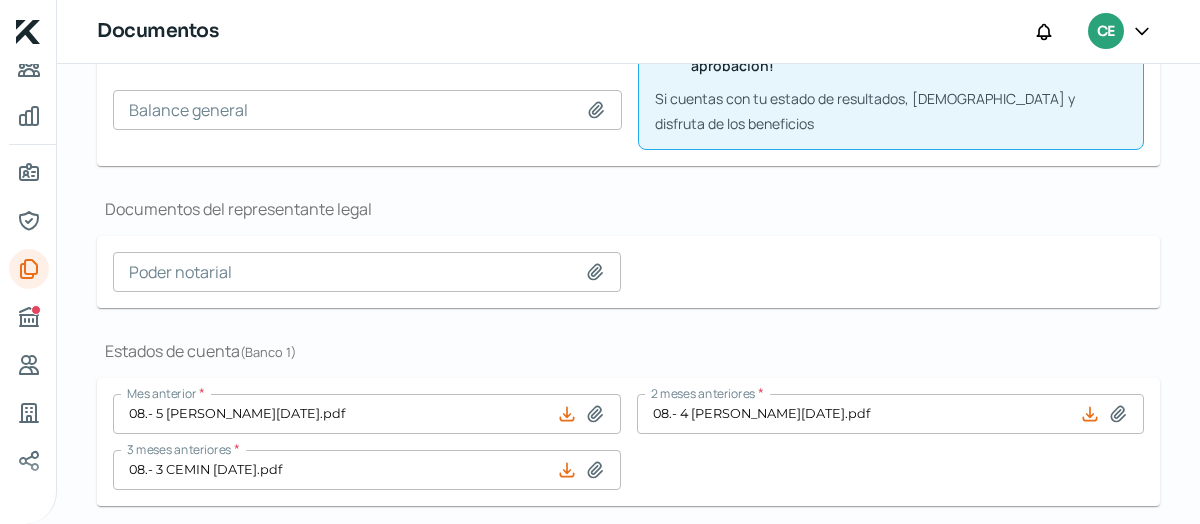 click on "Documentos Constancia de situación fiscal * 05.- CONSTANCIA CEMIN 18-06-25.pdf Acta constitutiva * 06.- 1. 13527 T ACTA CONSTITUTIVA.pdf Brochure / presentación CEMIN_Presentacion_rev.5 (1).pdf Logo Estado de resultados Balance general ¡Acelera el proceso de análisis y obtén una mejor tasa de aprobación! Si cuentas con tu estado de resultados, súbelo y disfruta de los beneficios Documentos del representante legal Poder notarial Estados de cuenta  (  Banco 1  ) Mes anterior * 08.- 5 CEMIN MAYO 2025.pdf 2 meses anteriores * 08.- 4 CEMIN ABRIL 2025.pdf 3 meses anteriores * 08.- 3 CEMIN MARZO 2025.pdf Estados de cuenta  (  Banco 2  ) Mes anterior 2 meses anteriores 3 meses anteriores Estados de cuenta  (  Banco 3  ) Mes anterior 2 meses anteriores 3 meses anteriores" at bounding box center [628, 374] 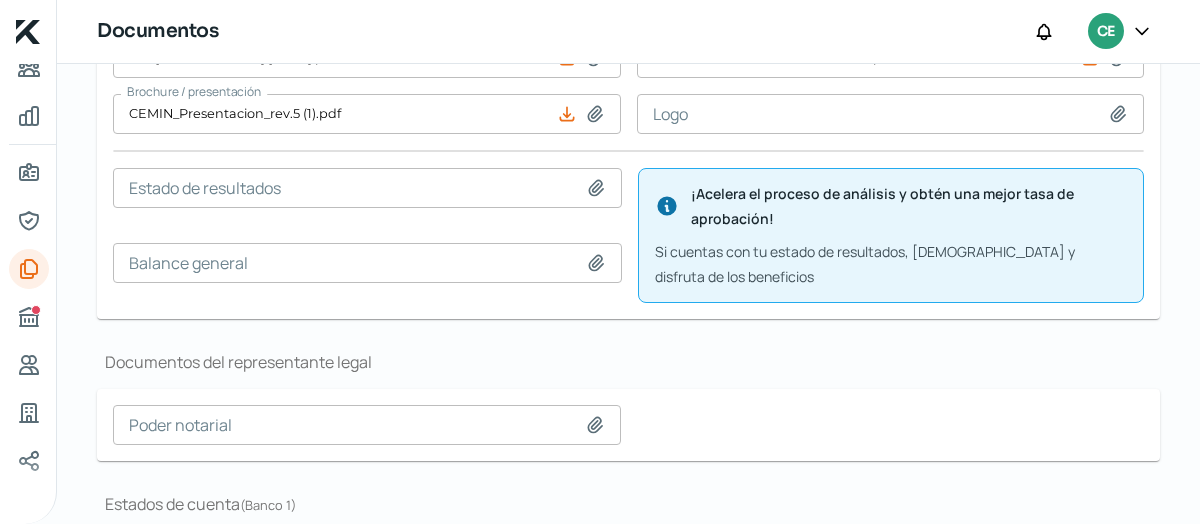 scroll, scrollTop: 260, scrollLeft: 0, axis: vertical 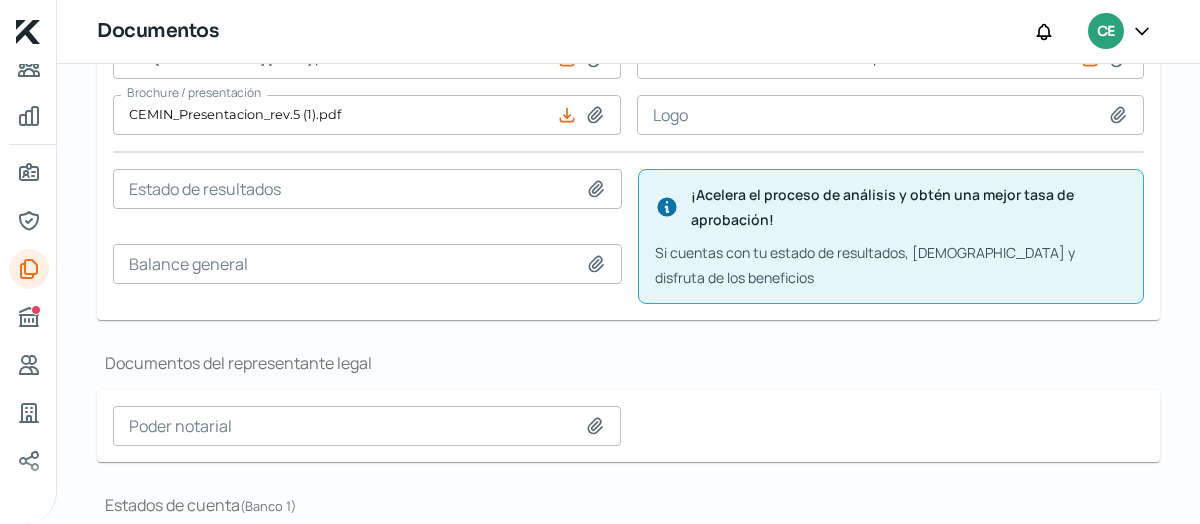 click 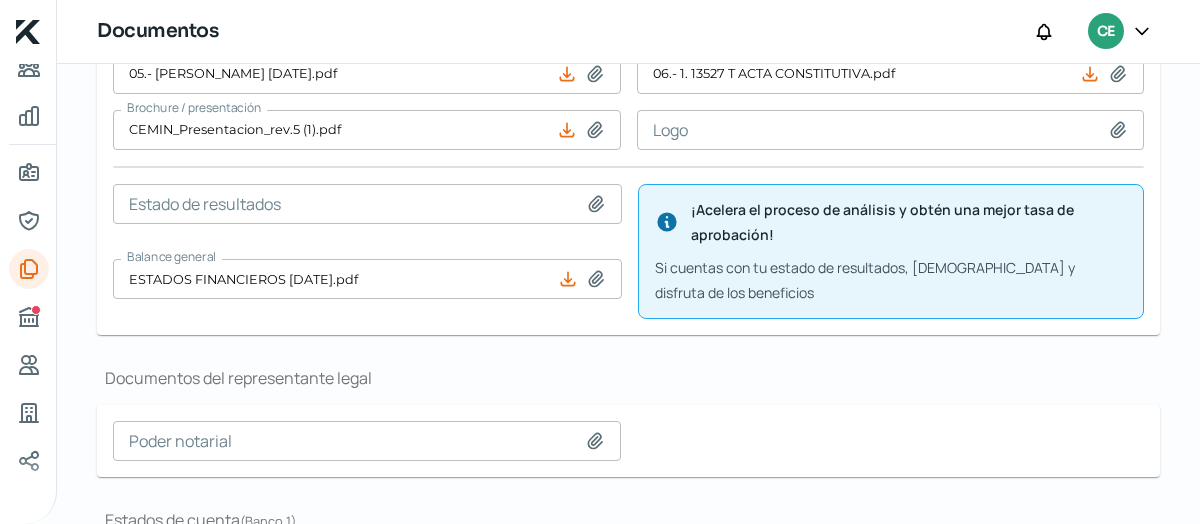 scroll, scrollTop: 211, scrollLeft: 0, axis: vertical 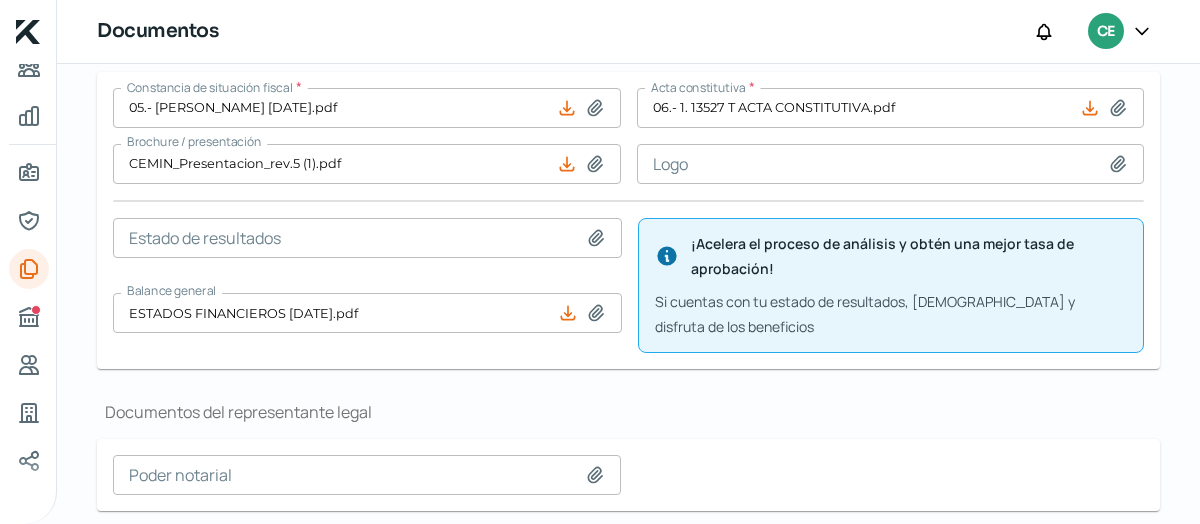 click 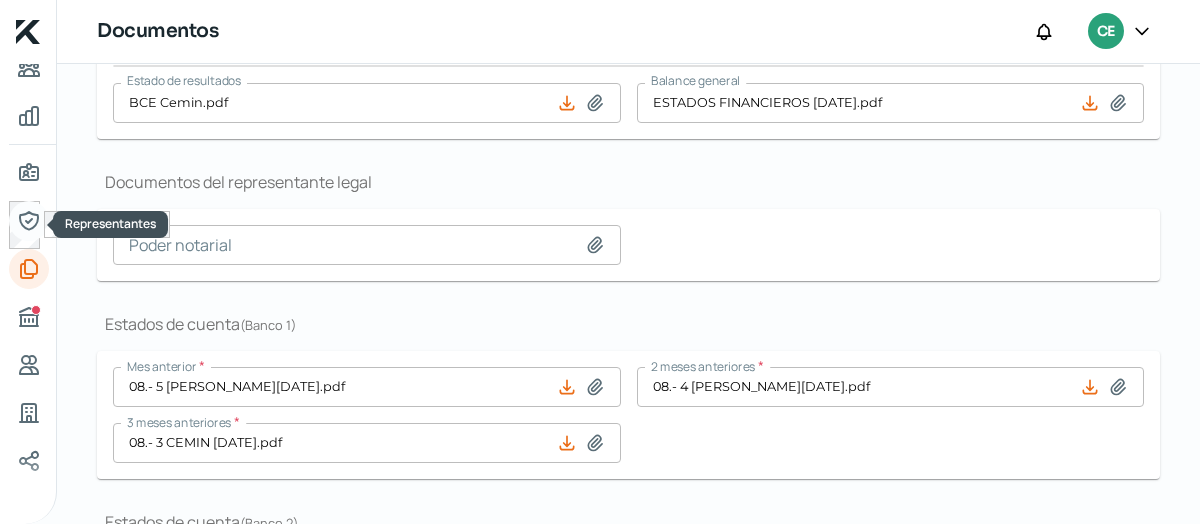 scroll, scrollTop: 451, scrollLeft: 0, axis: vertical 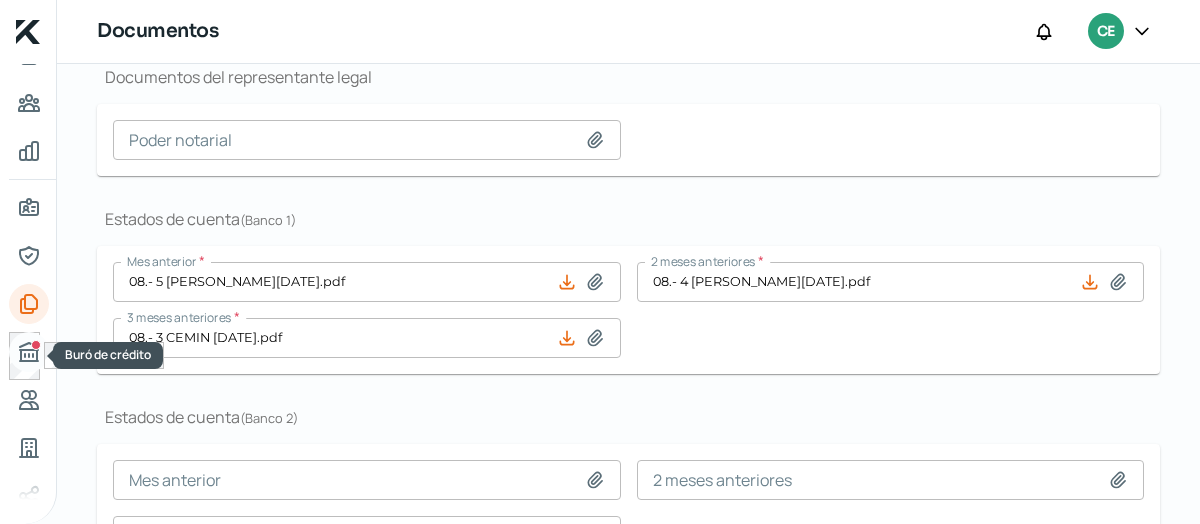 click 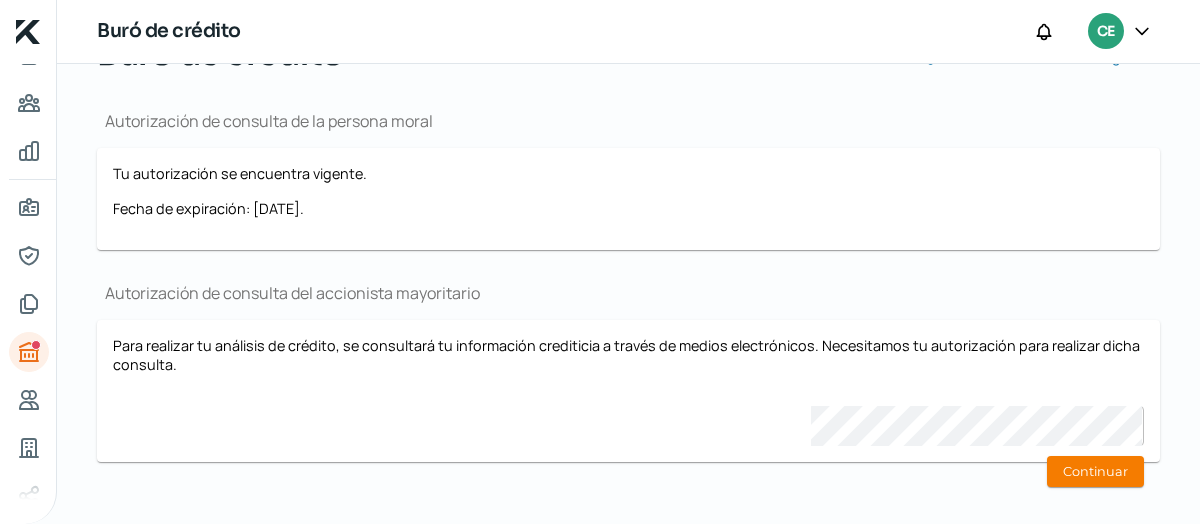 scroll, scrollTop: 213, scrollLeft: 0, axis: vertical 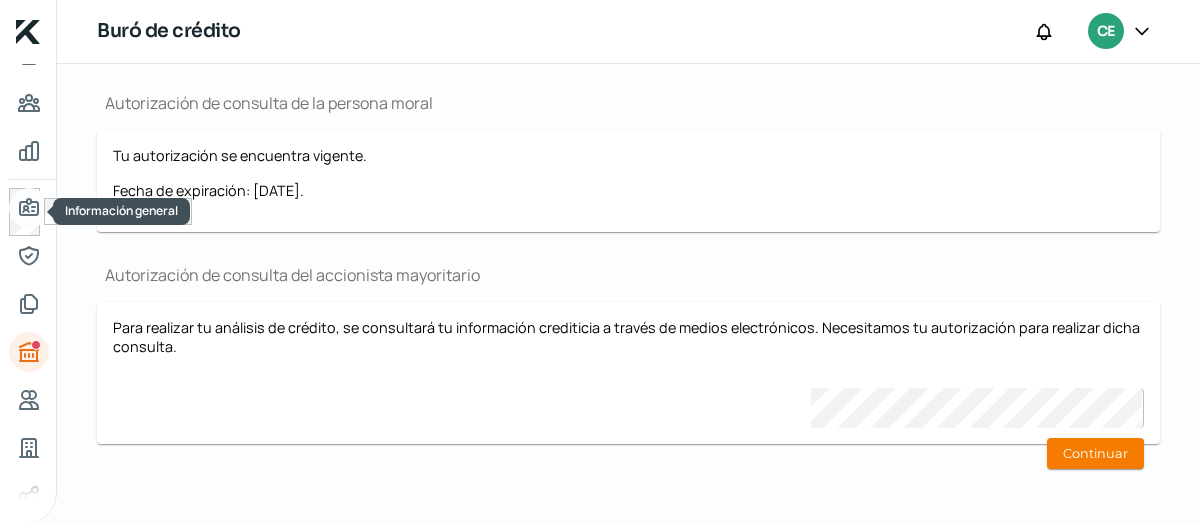 click 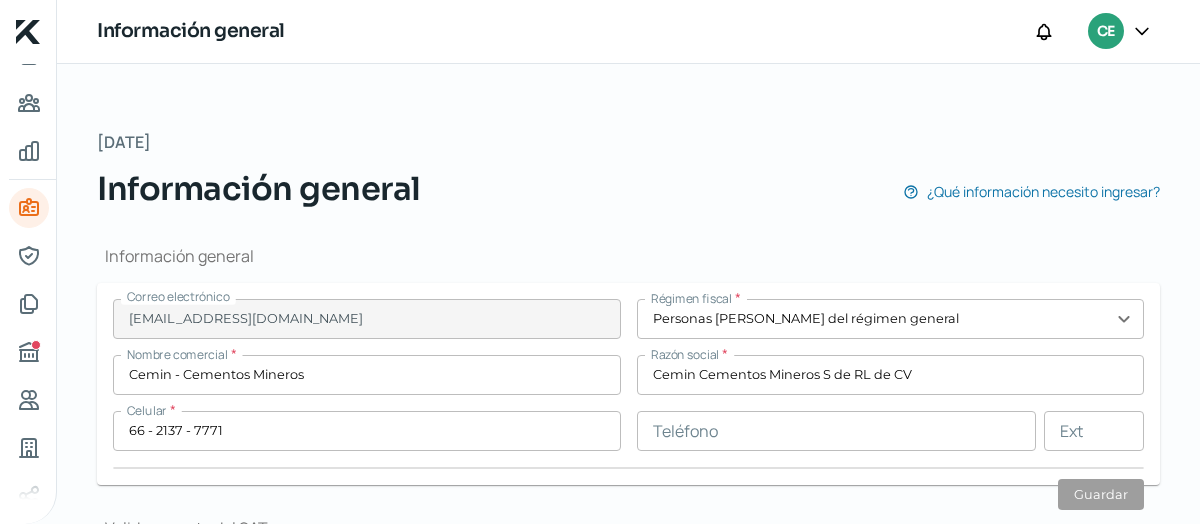 type on "CGC2312058Y4" 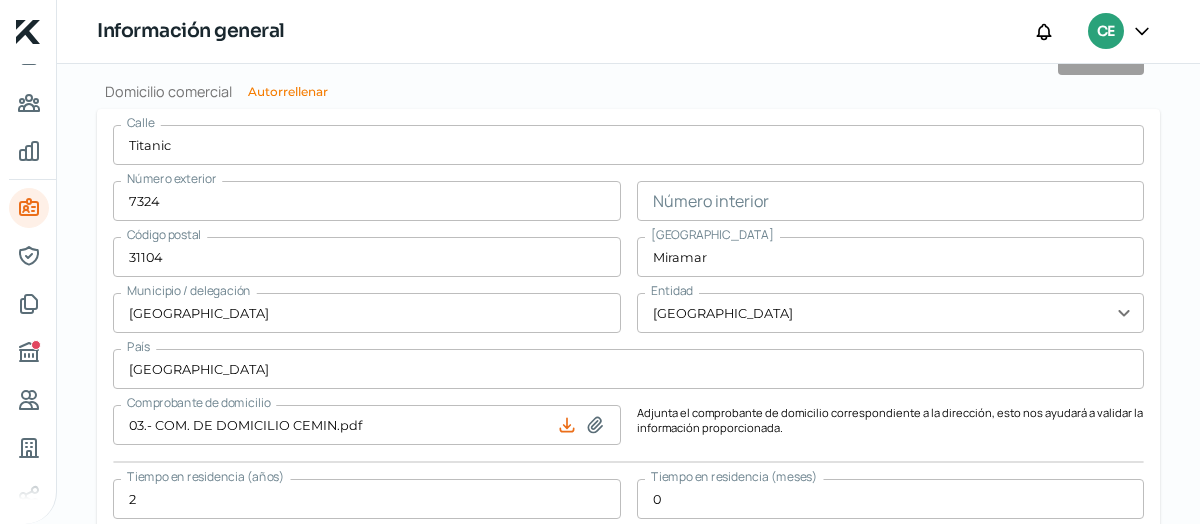scroll, scrollTop: 1415, scrollLeft: 0, axis: vertical 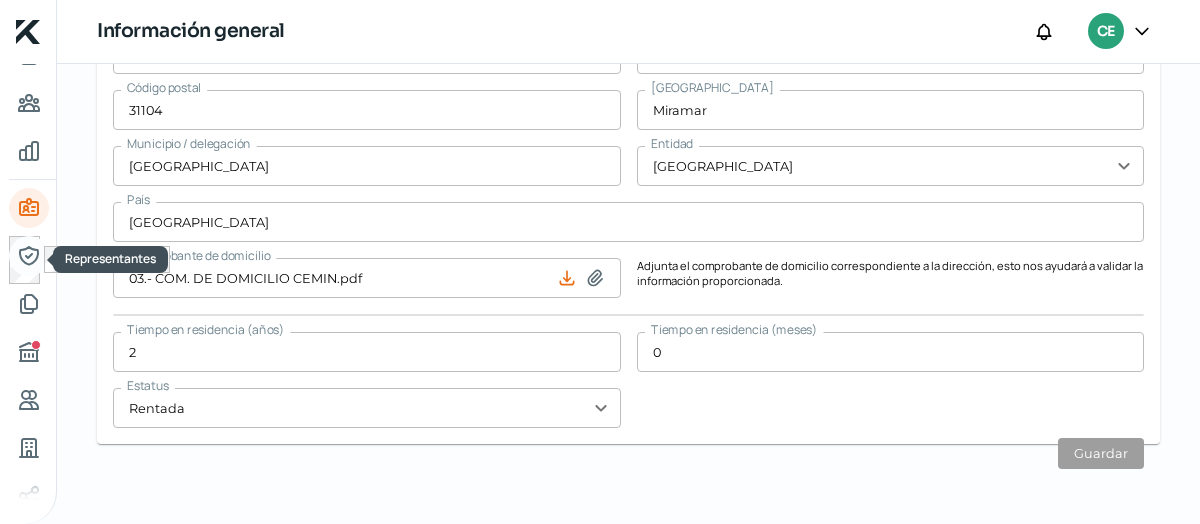 click 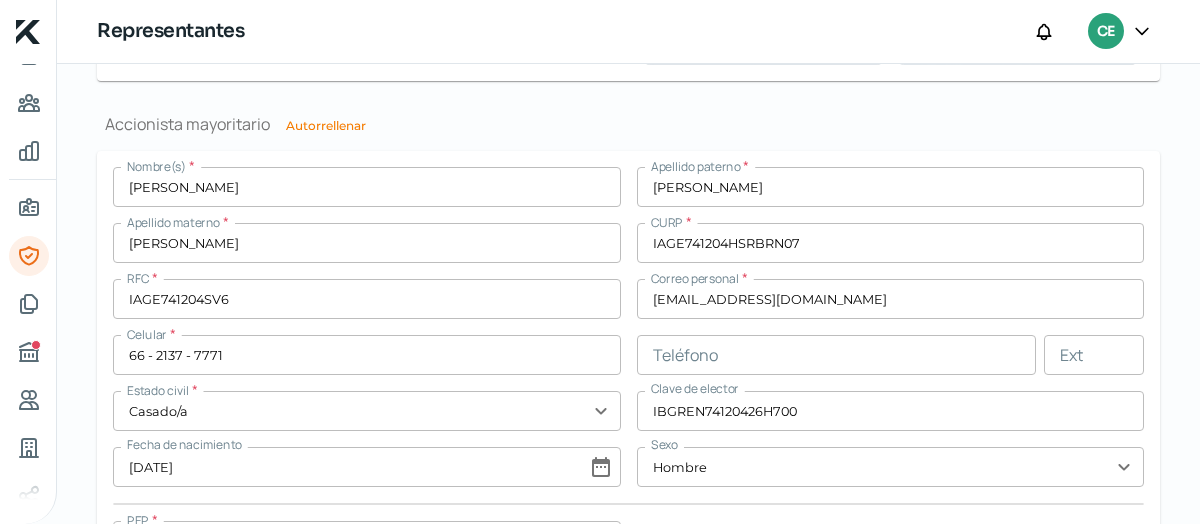 scroll, scrollTop: 1508, scrollLeft: 0, axis: vertical 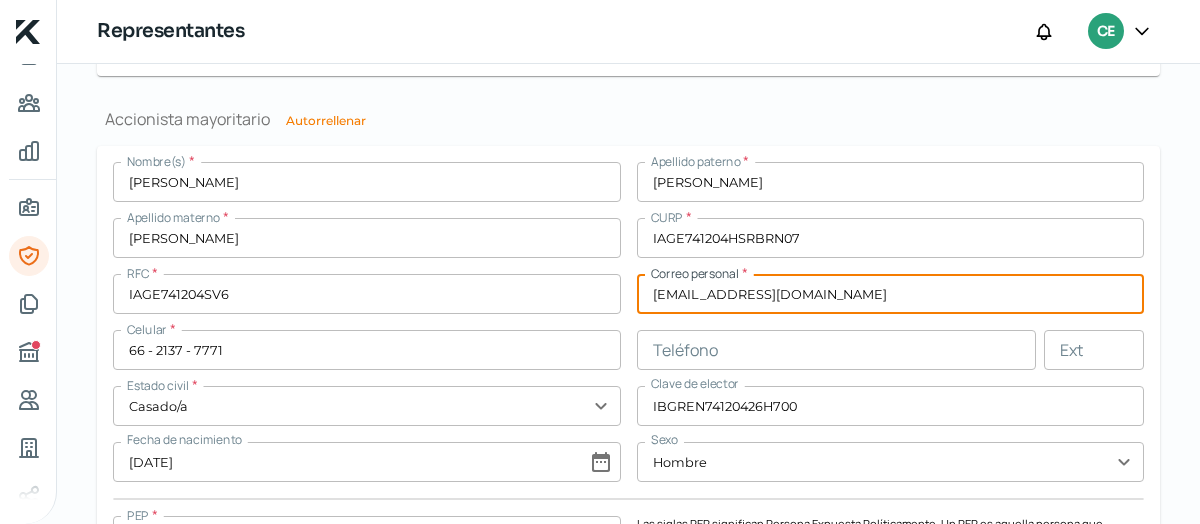 drag, startPoint x: 851, startPoint y: 292, endPoint x: 613, endPoint y: 283, distance: 238.1701 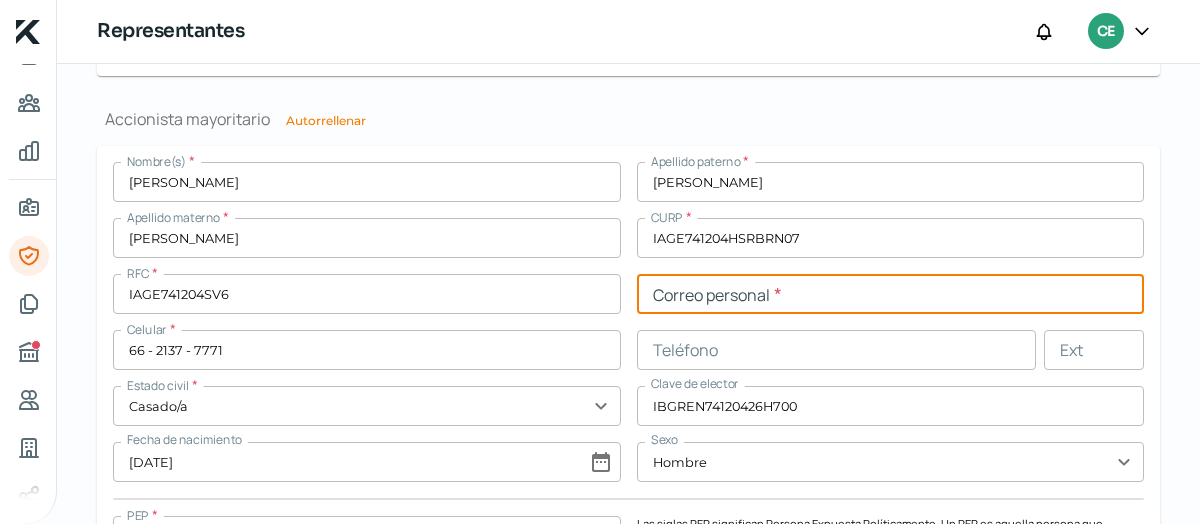 paste on "enriquegarcia@cemic.com.mx" 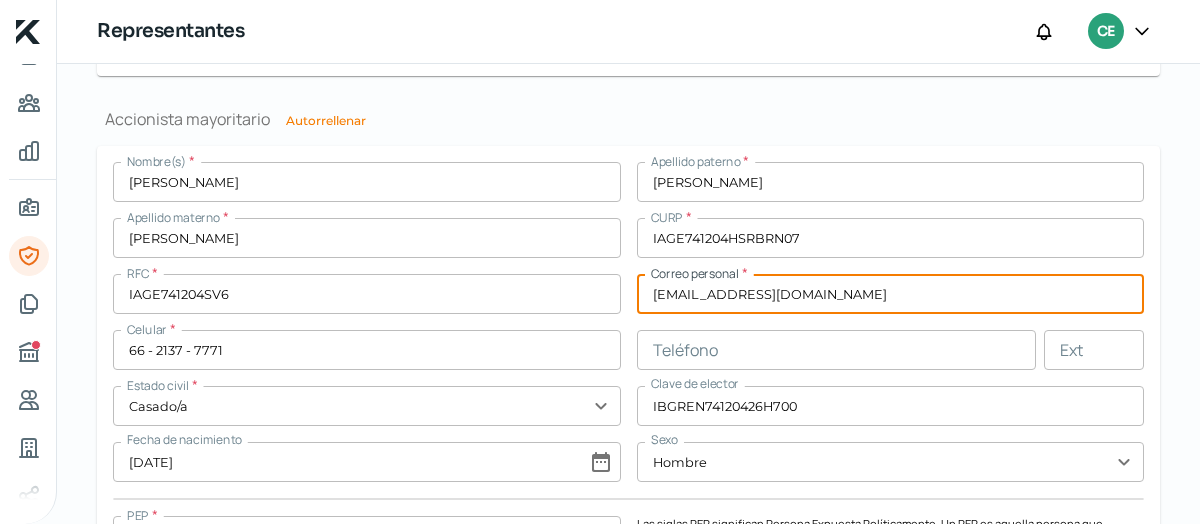 drag, startPoint x: 738, startPoint y: 294, endPoint x: 616, endPoint y: 294, distance: 122 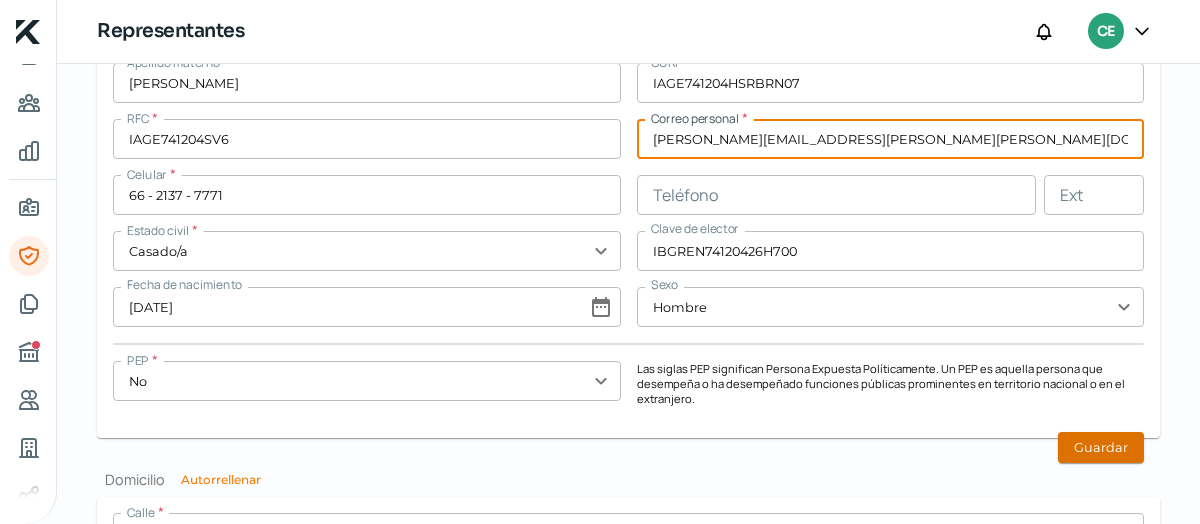 scroll, scrollTop: 1663, scrollLeft: 0, axis: vertical 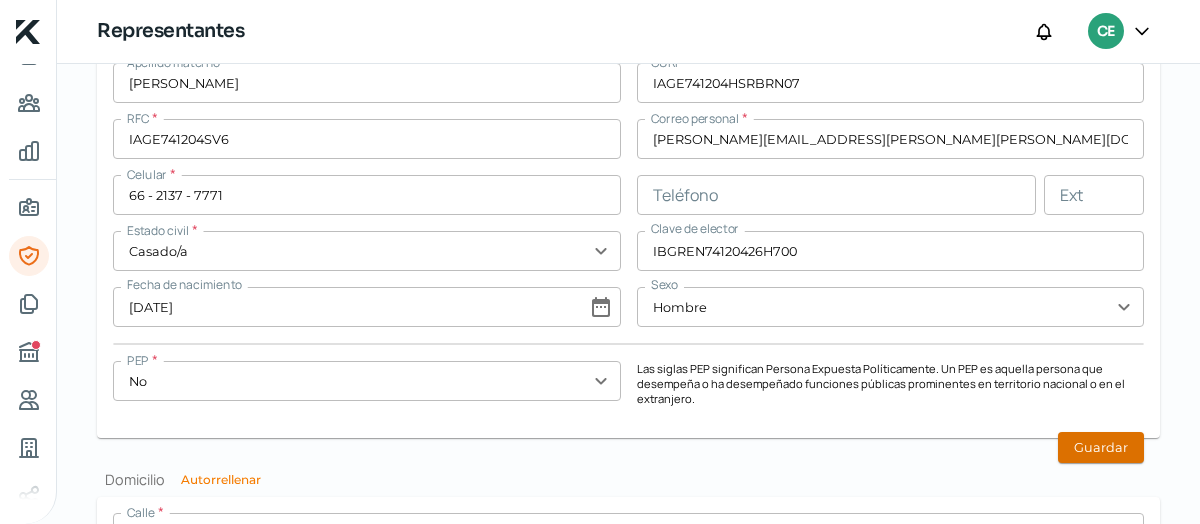 click on "Guardar" at bounding box center [1101, 447] 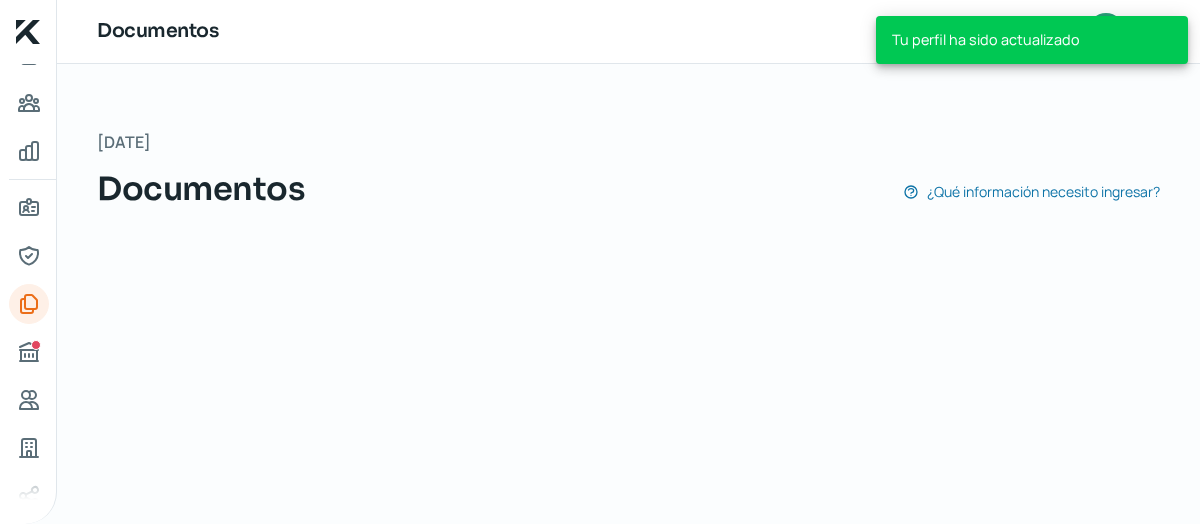 scroll, scrollTop: 0, scrollLeft: 0, axis: both 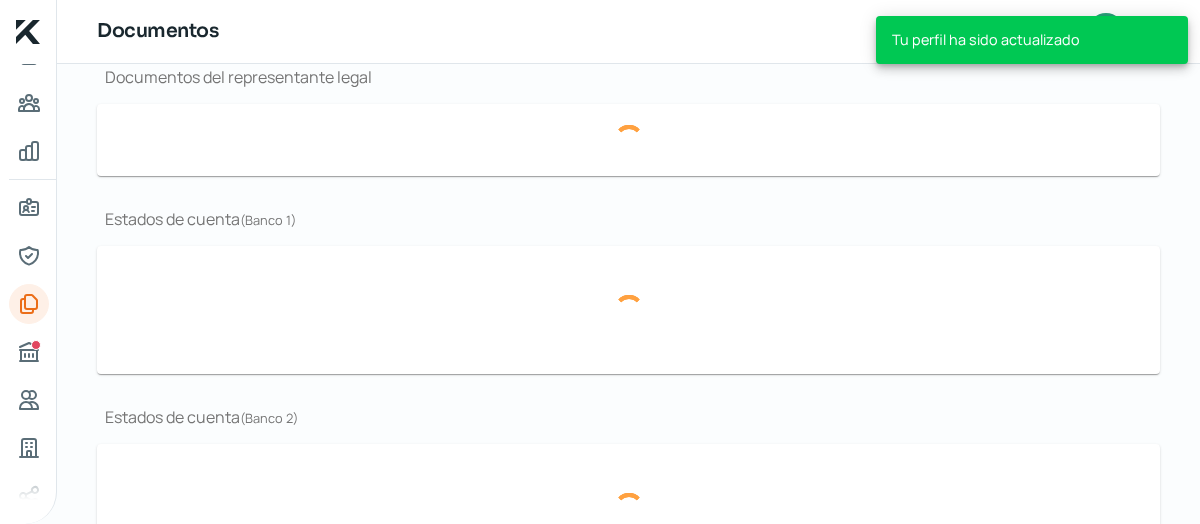 type on "05.- CONSTANCIA CEMIN 18-06-25.pdf" 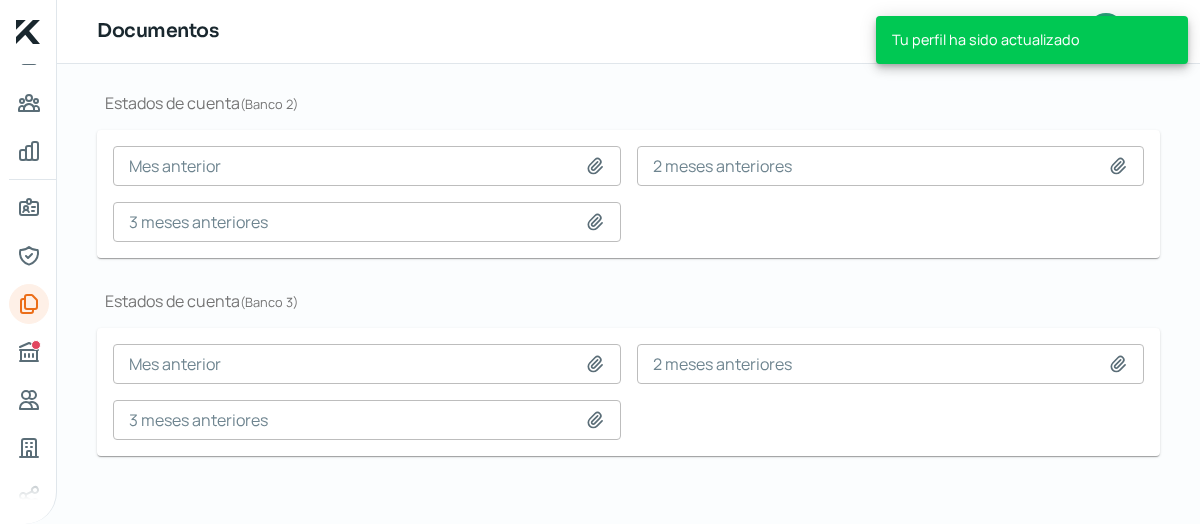 scroll, scrollTop: 775, scrollLeft: 0, axis: vertical 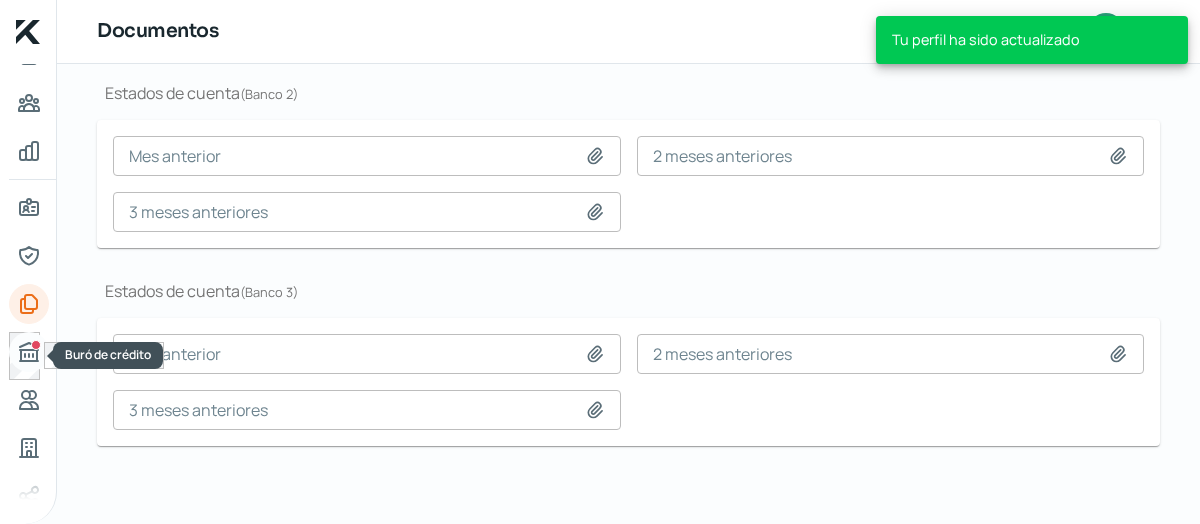 click 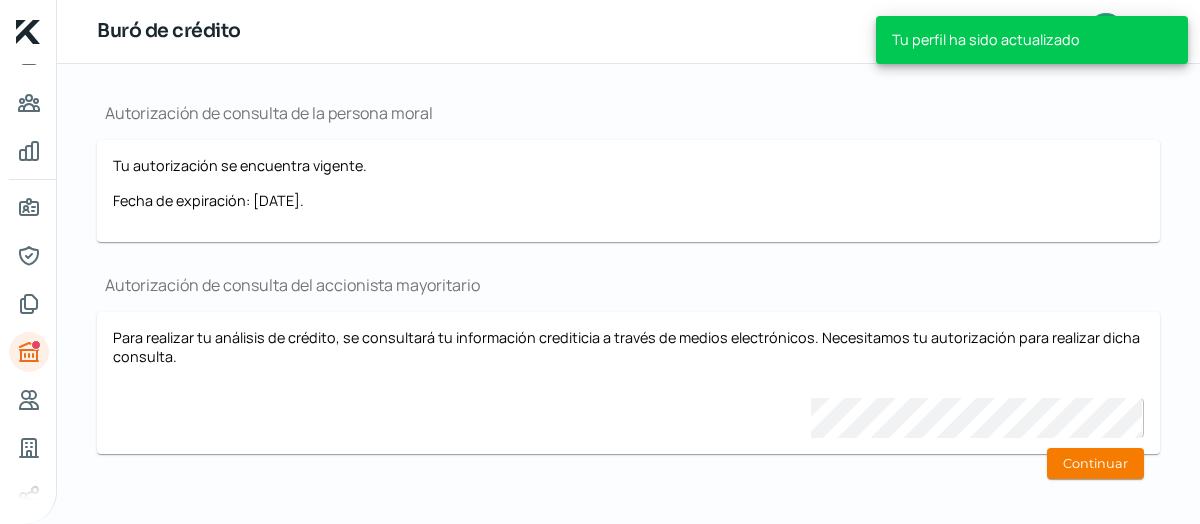 scroll, scrollTop: 213, scrollLeft: 0, axis: vertical 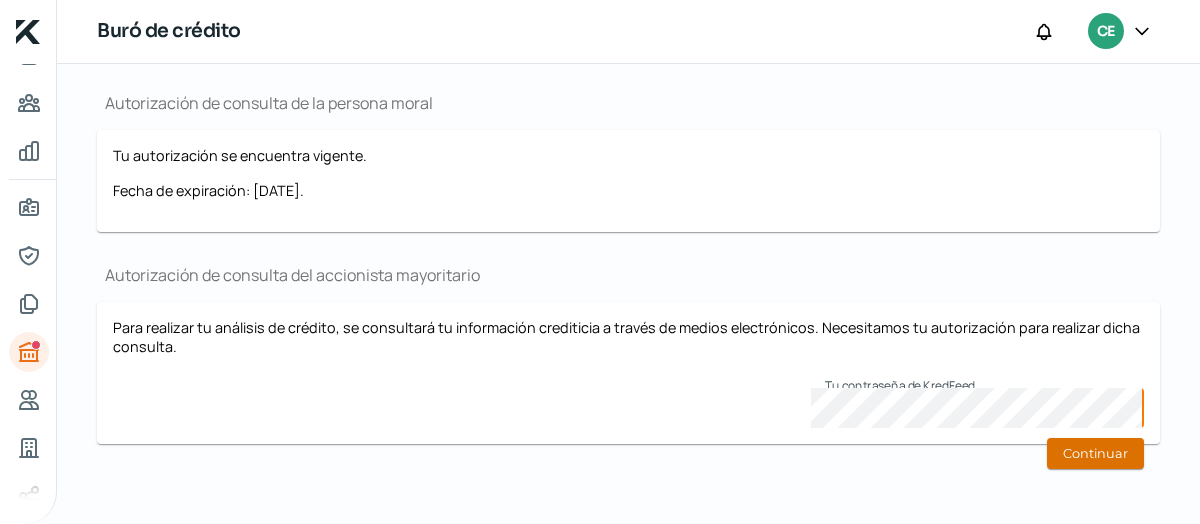 click on "Continuar" at bounding box center (1095, 453) 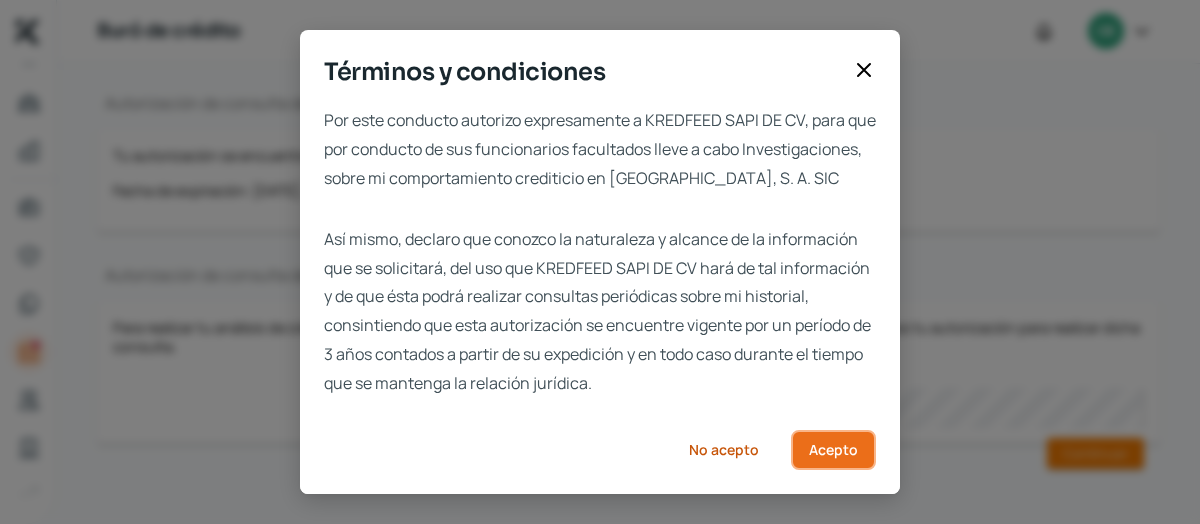click on "Acepto" at bounding box center [833, 450] 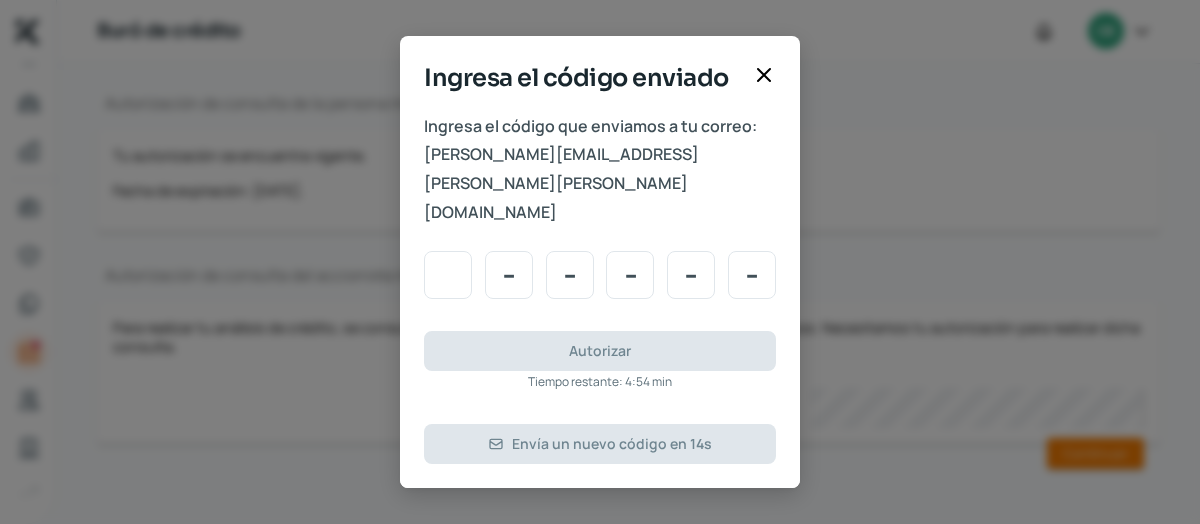 type on "6" 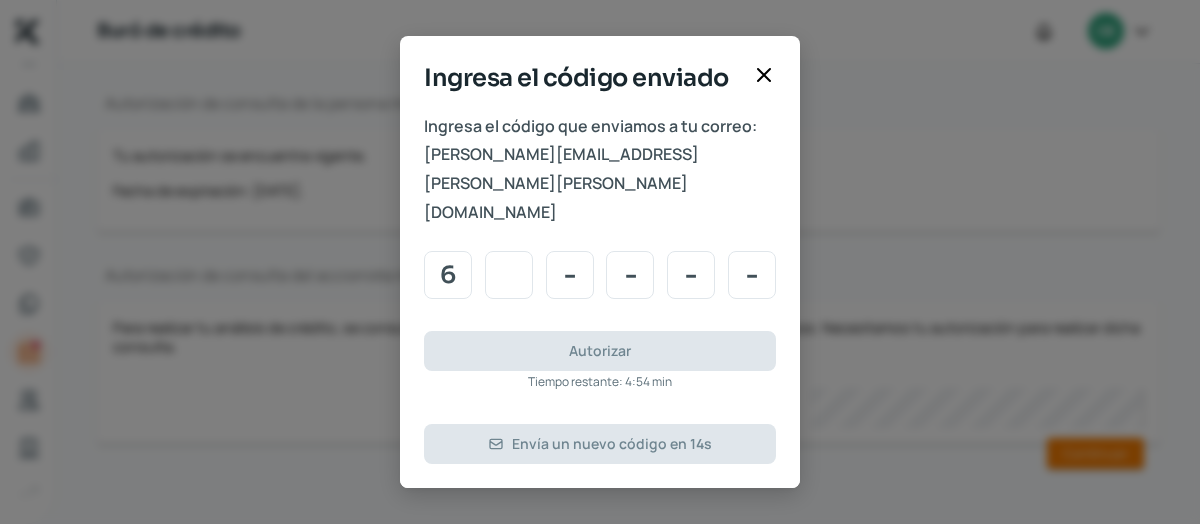 type on "9" 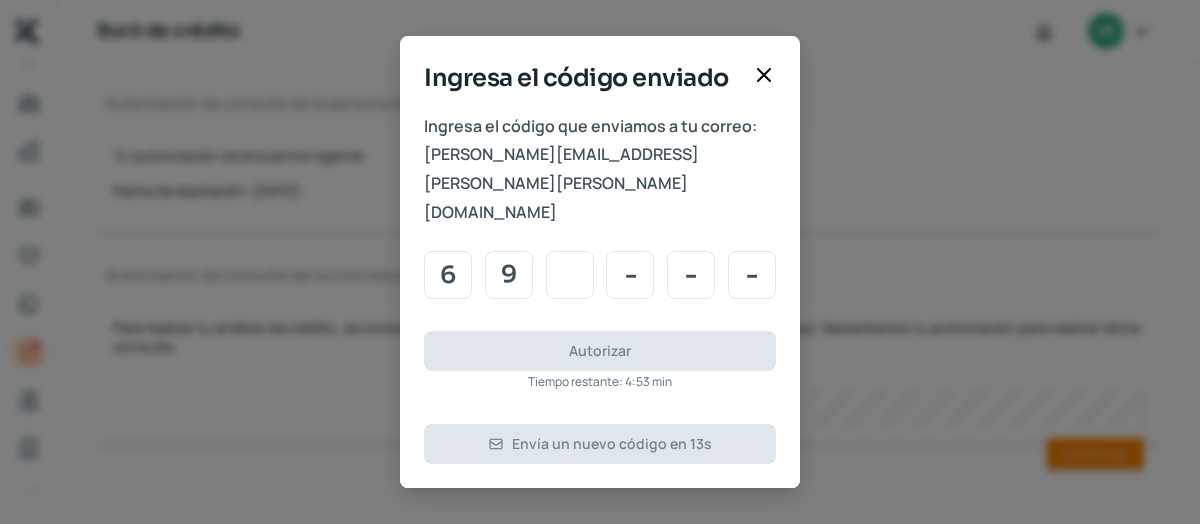 type on "8" 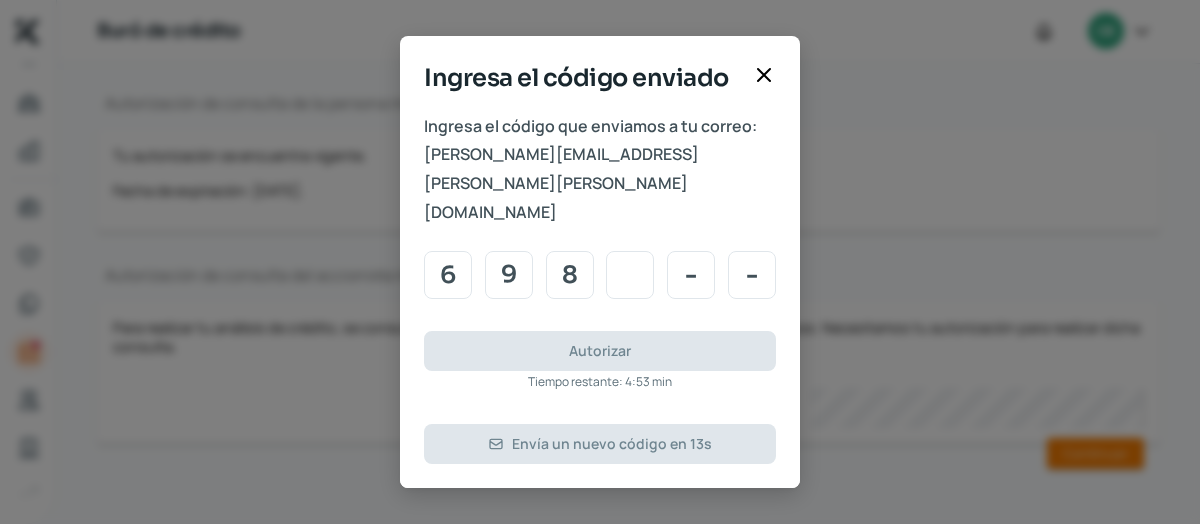 type on "8" 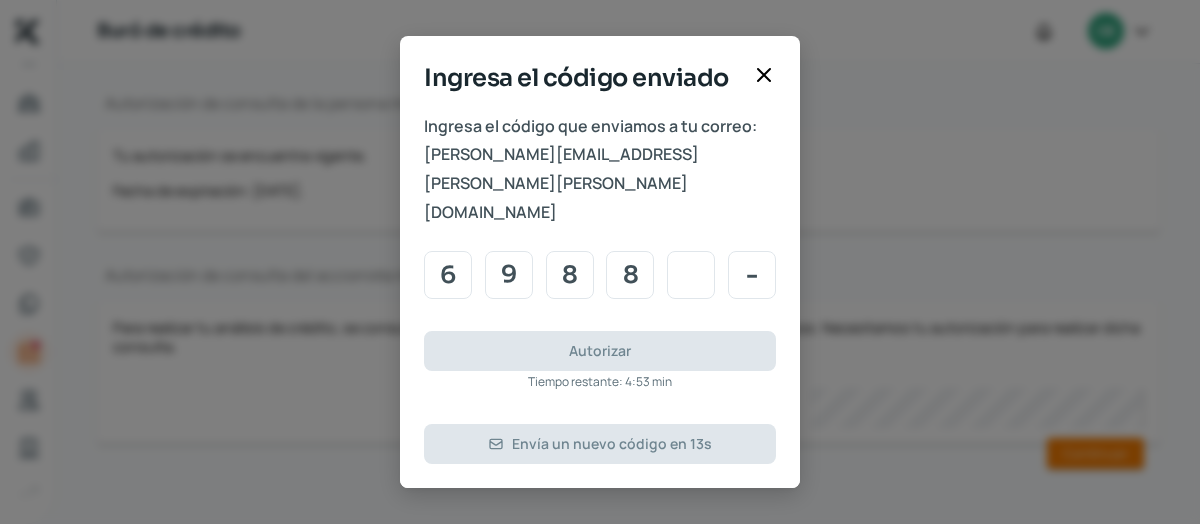 type on "4" 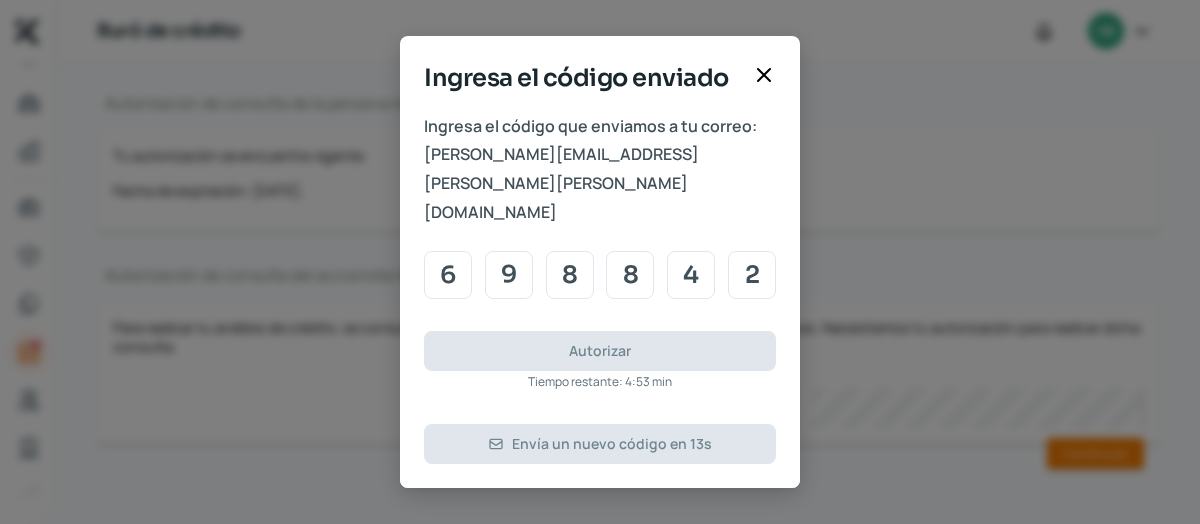 type on "2" 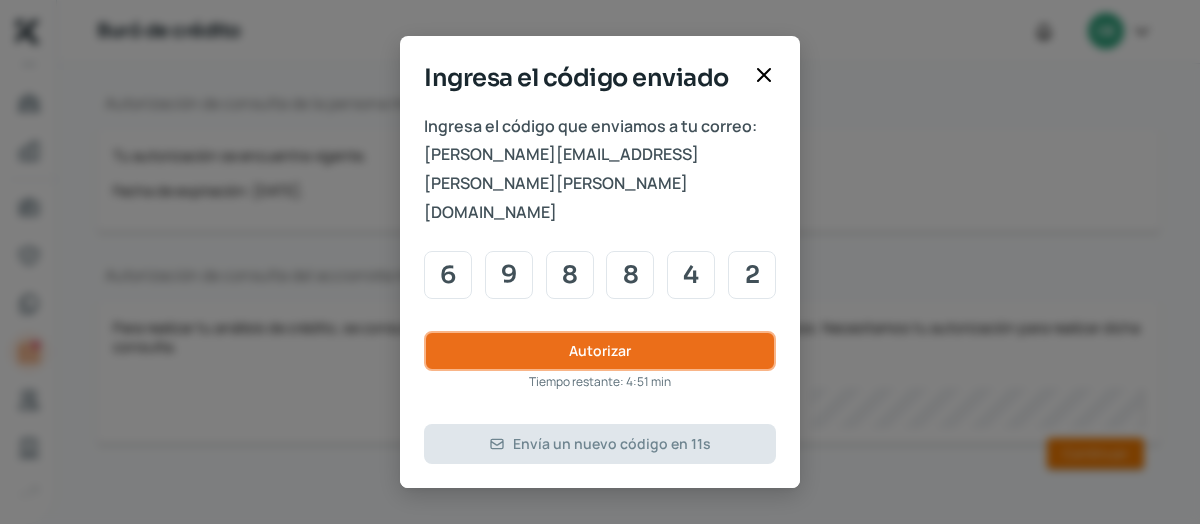click on "Autorizar" at bounding box center (600, 351) 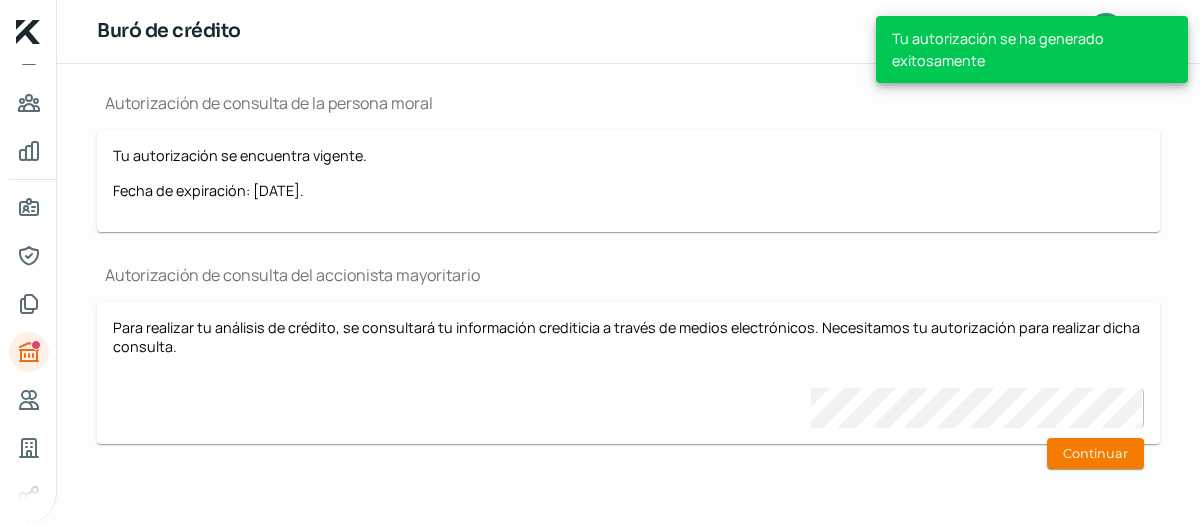 scroll, scrollTop: 173, scrollLeft: 0, axis: vertical 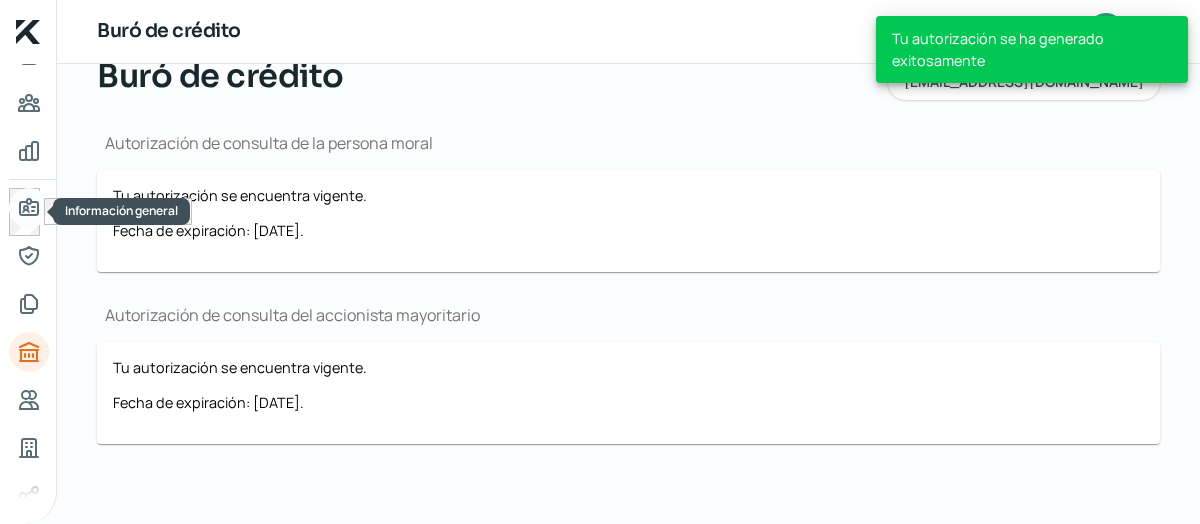 click 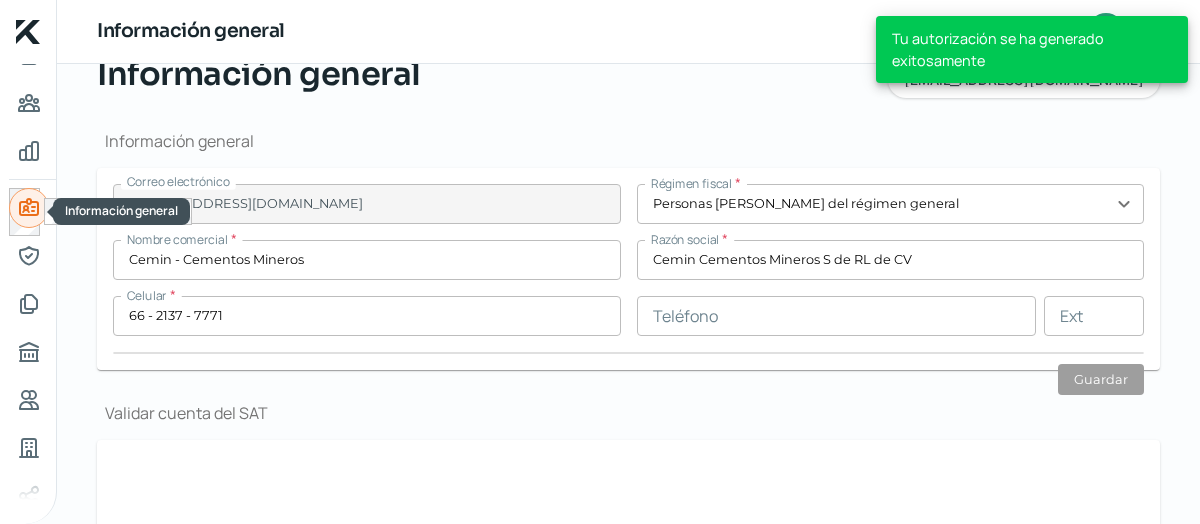 scroll, scrollTop: 0, scrollLeft: 0, axis: both 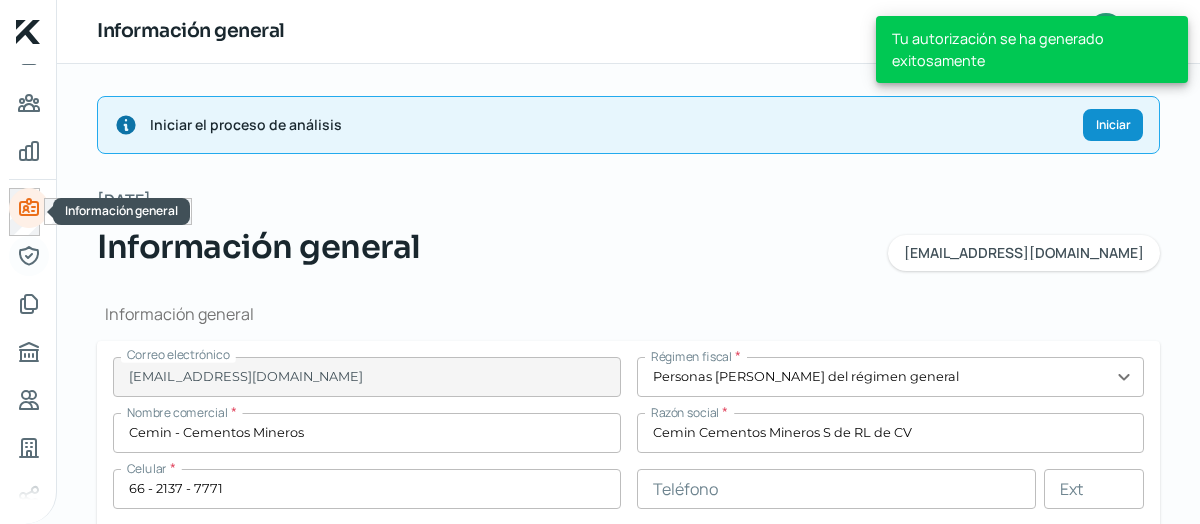 type on "CGC2312058Y4" 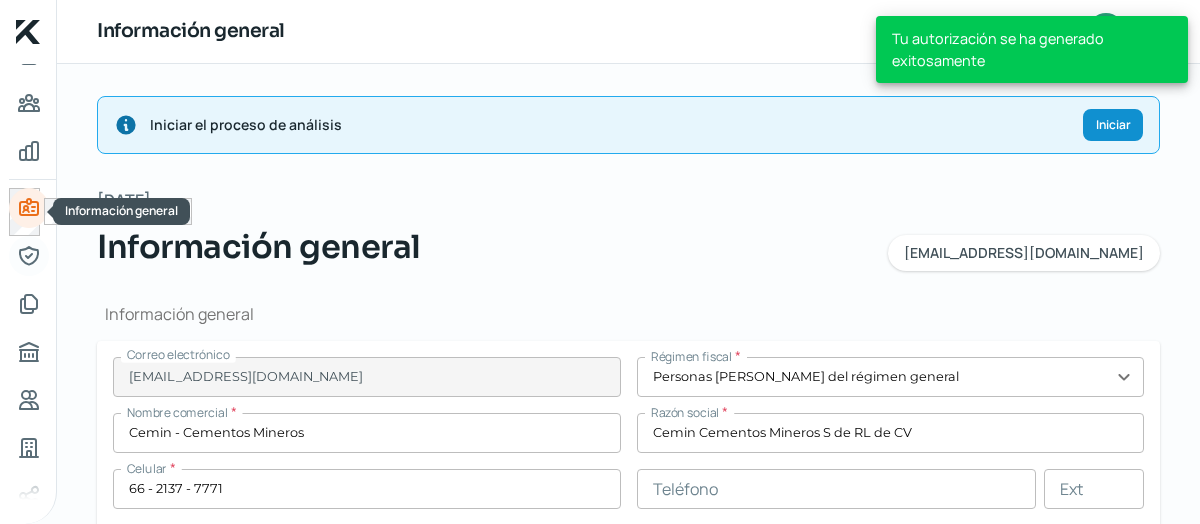 type on "Titanic" 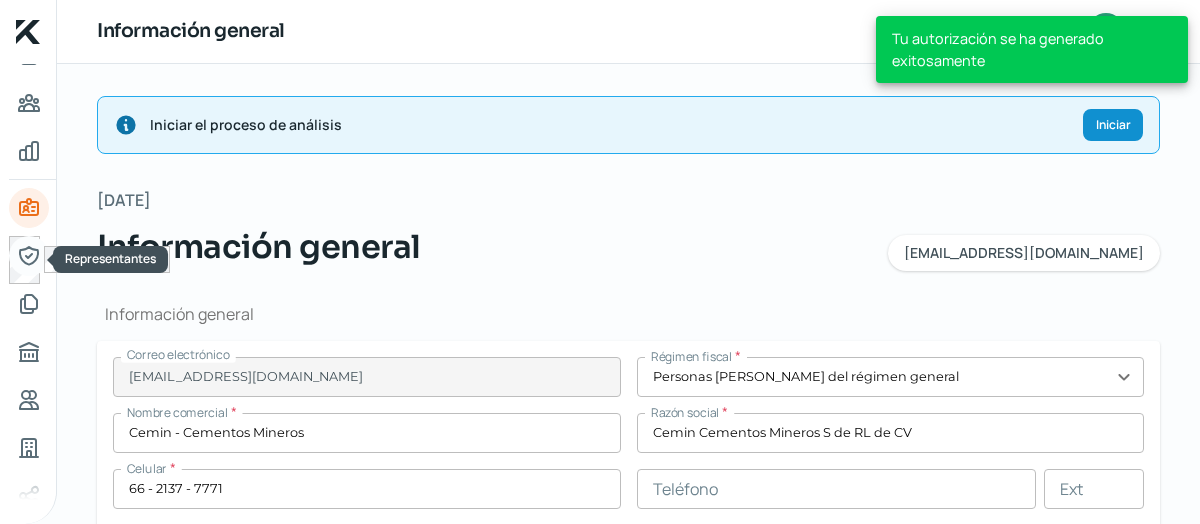 click 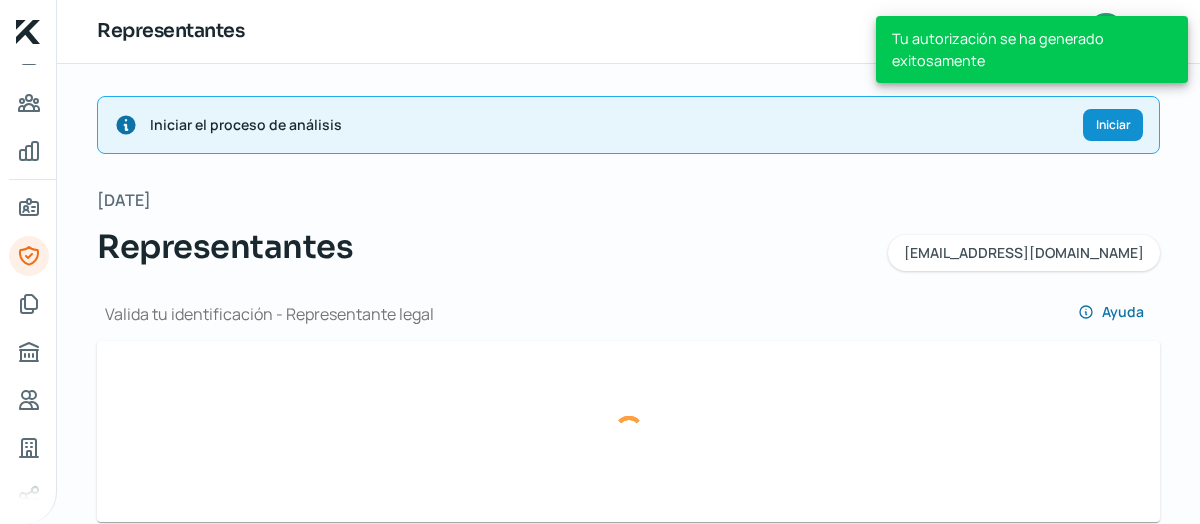 type on "dd68045c-b65d-49e0-8237-38b2b36867b3-officialIdFront.jpg" 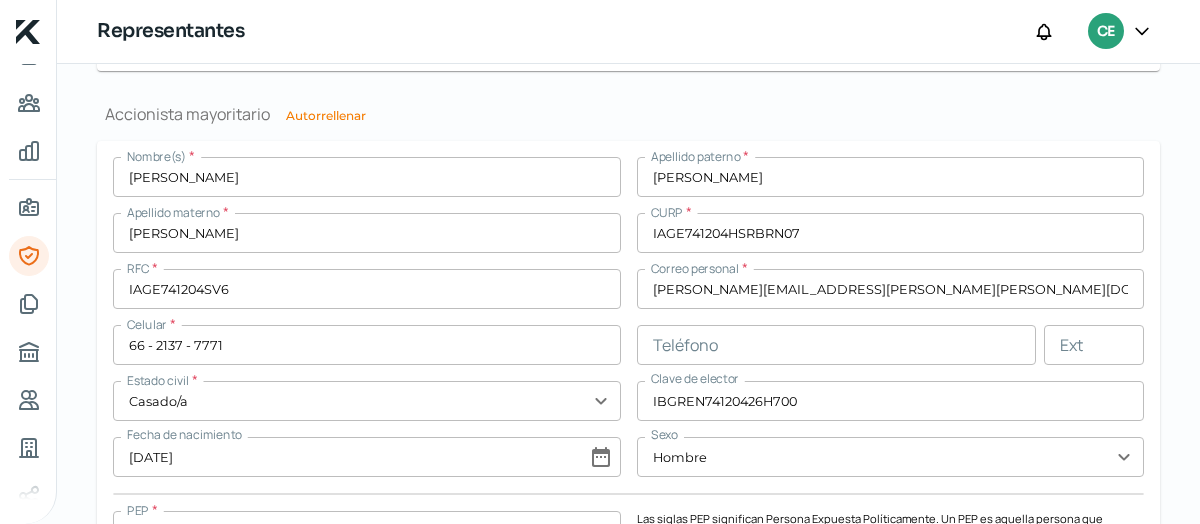 scroll, scrollTop: 1581, scrollLeft: 0, axis: vertical 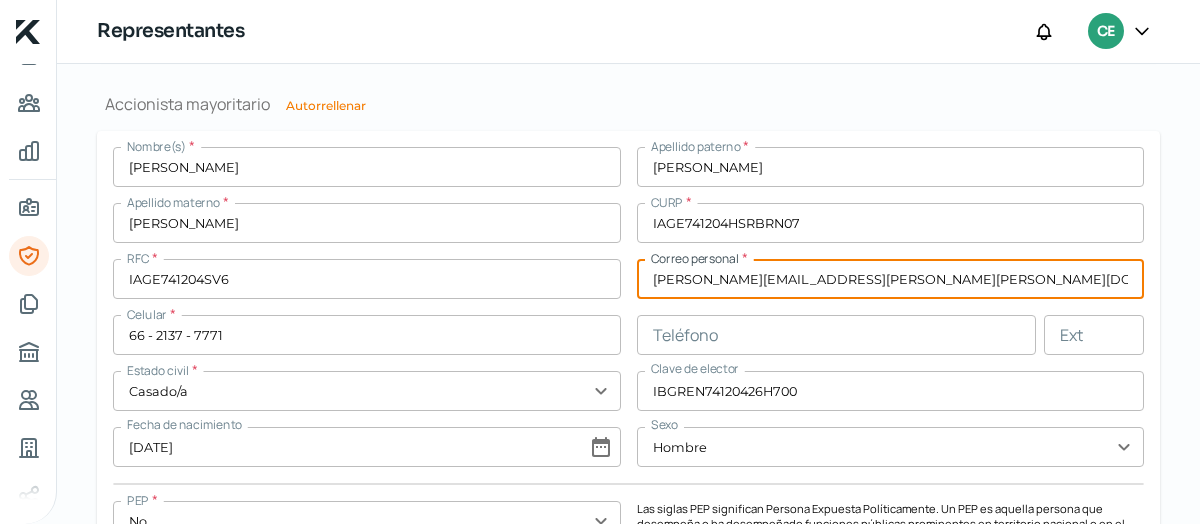 drag, startPoint x: 876, startPoint y: 274, endPoint x: 596, endPoint y: 267, distance: 280.0875 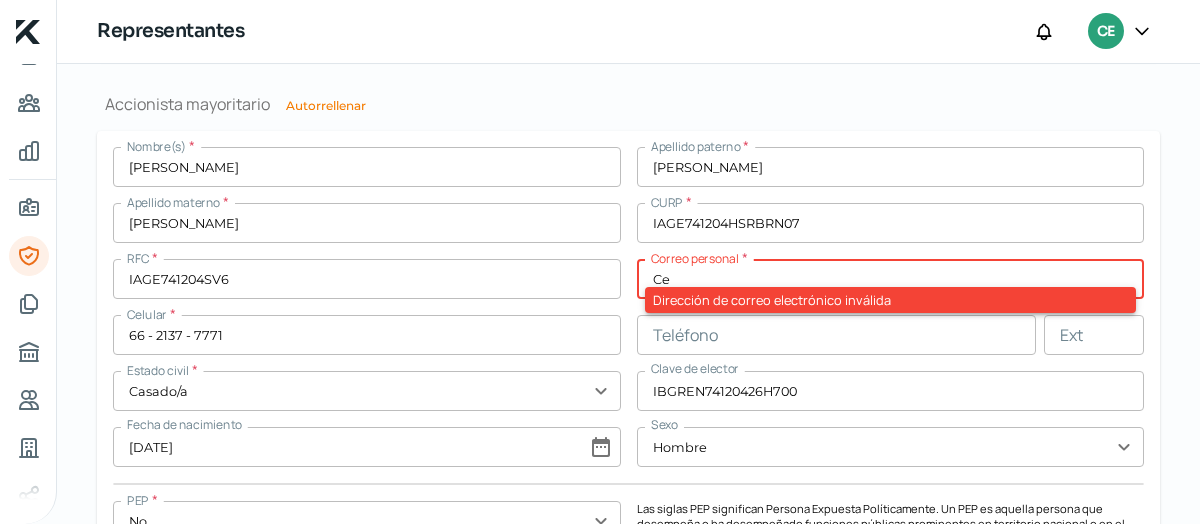 type on "C" 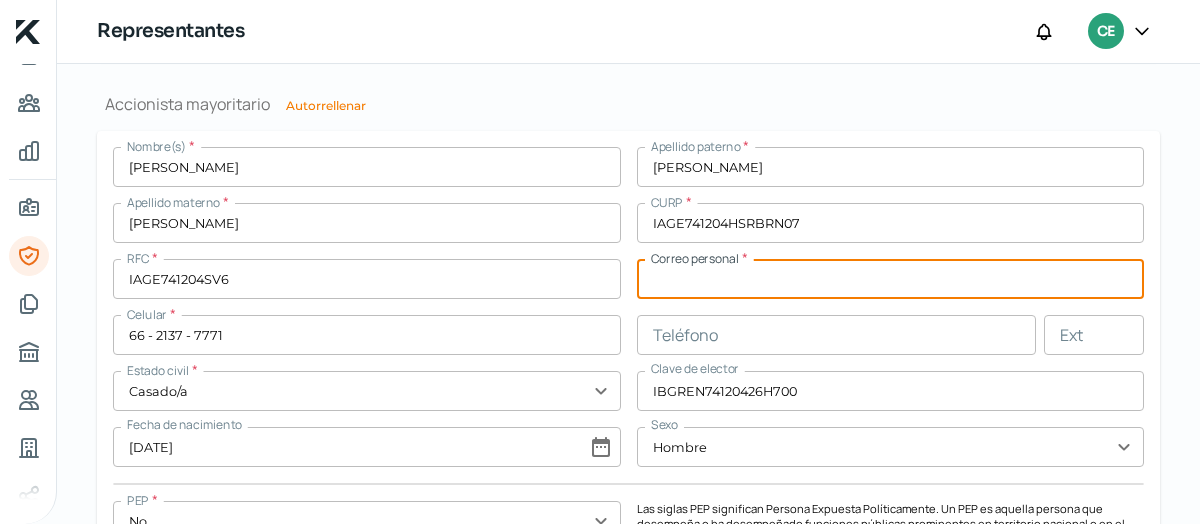 paste on "enriquegarcia@cemic.com.mx" 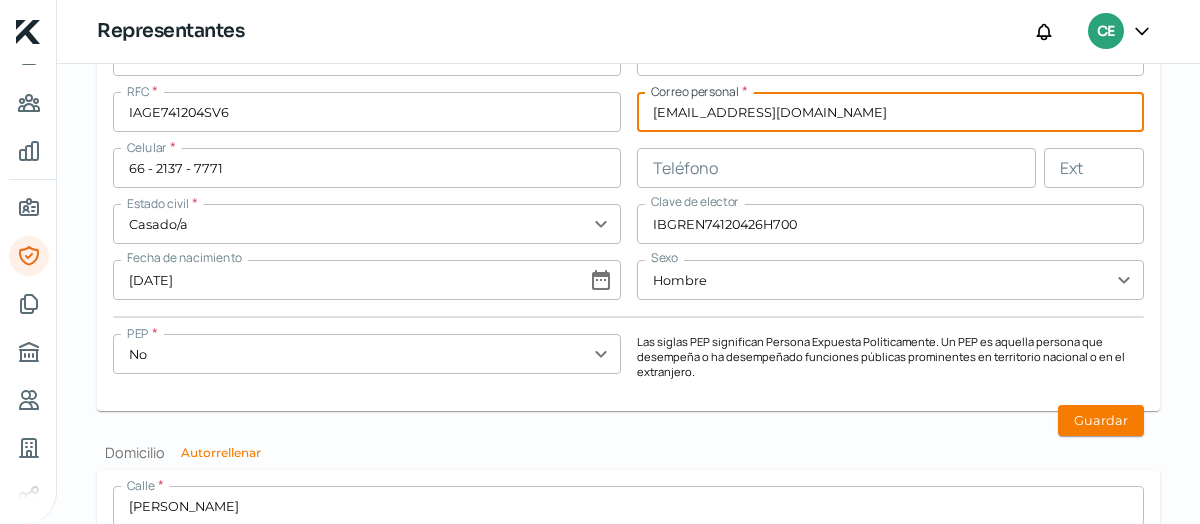scroll, scrollTop: 1763, scrollLeft: 0, axis: vertical 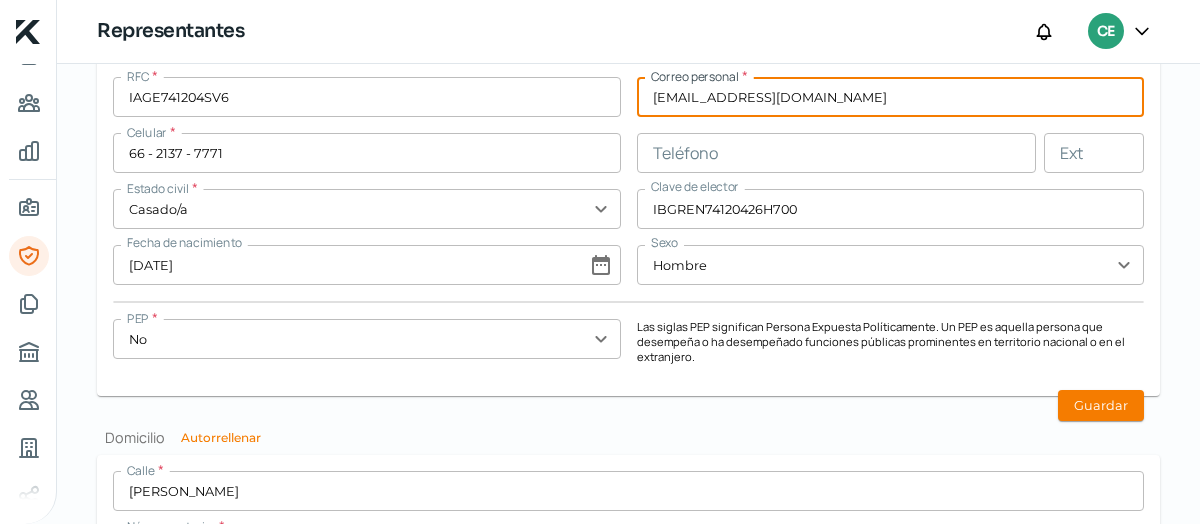 type on "enriquegarcia@cemic.com.mx" 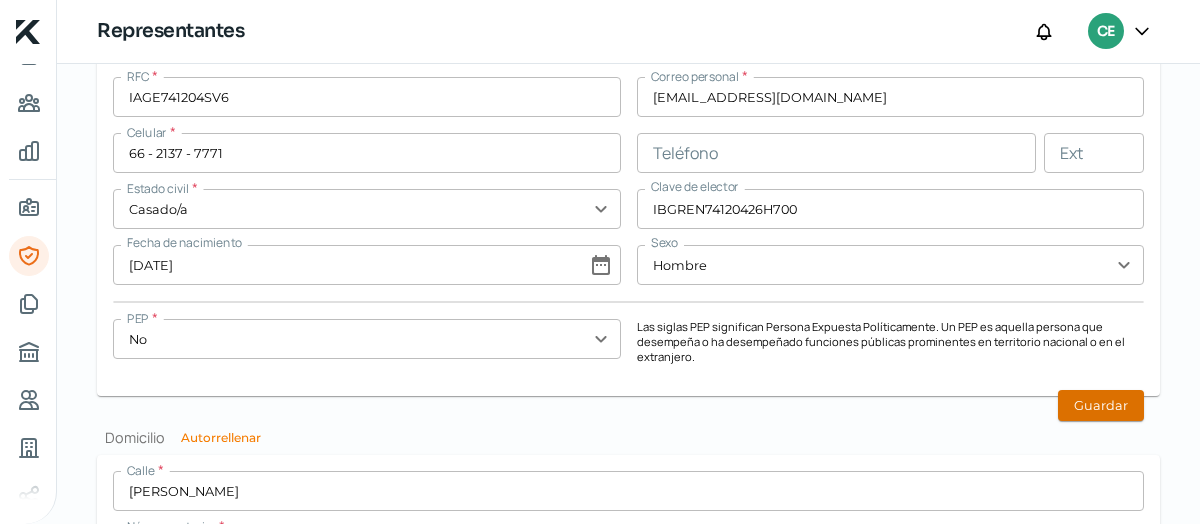 drag, startPoint x: 1076, startPoint y: 429, endPoint x: 1080, endPoint y: 404, distance: 25.317978 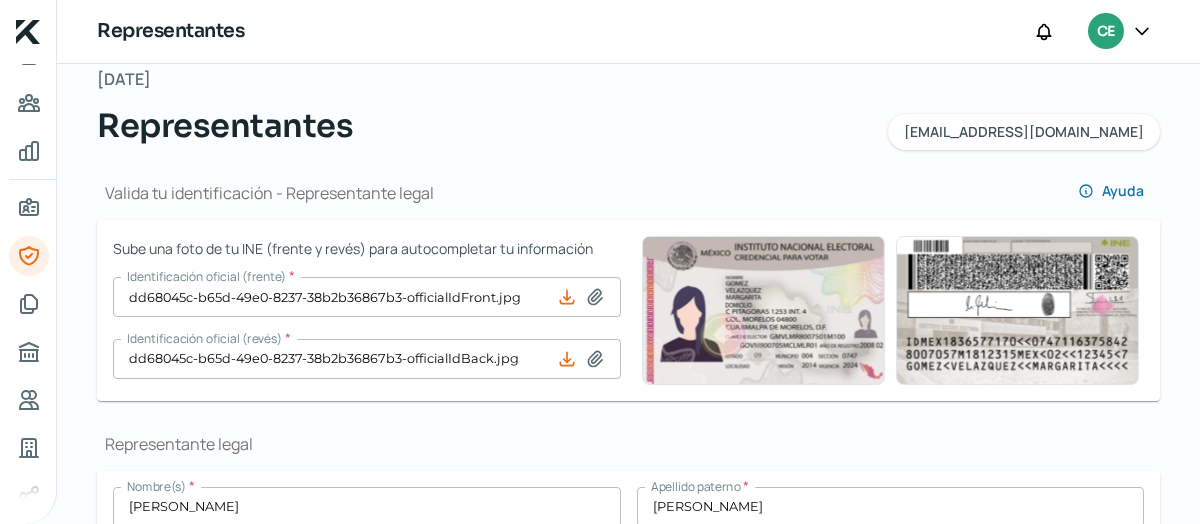 scroll, scrollTop: 0, scrollLeft: 0, axis: both 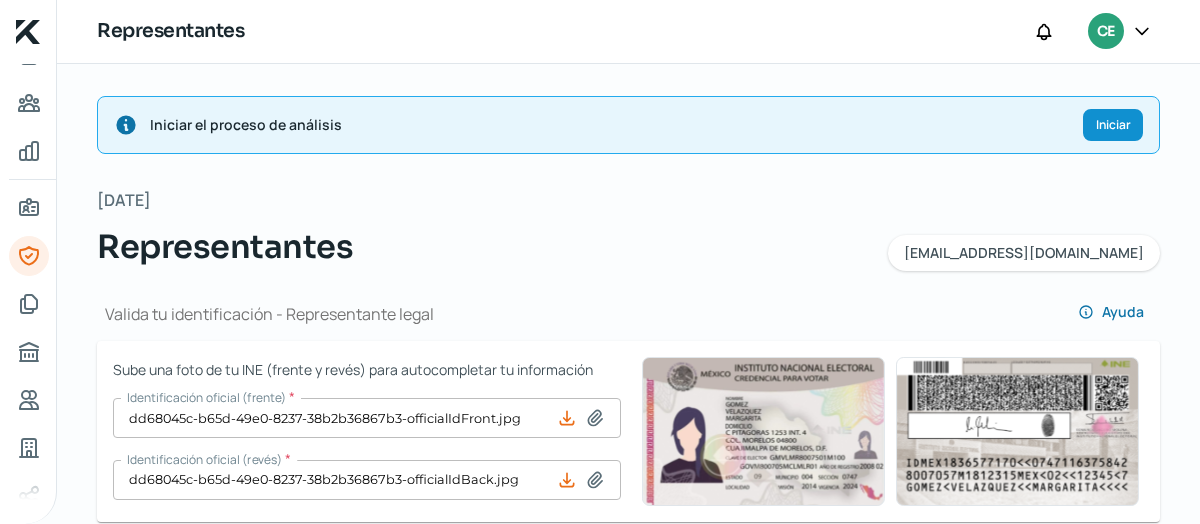 click on "Miércoles, 2 de julio 2025 Representantes administracion@cemin.mx" at bounding box center [628, 228] 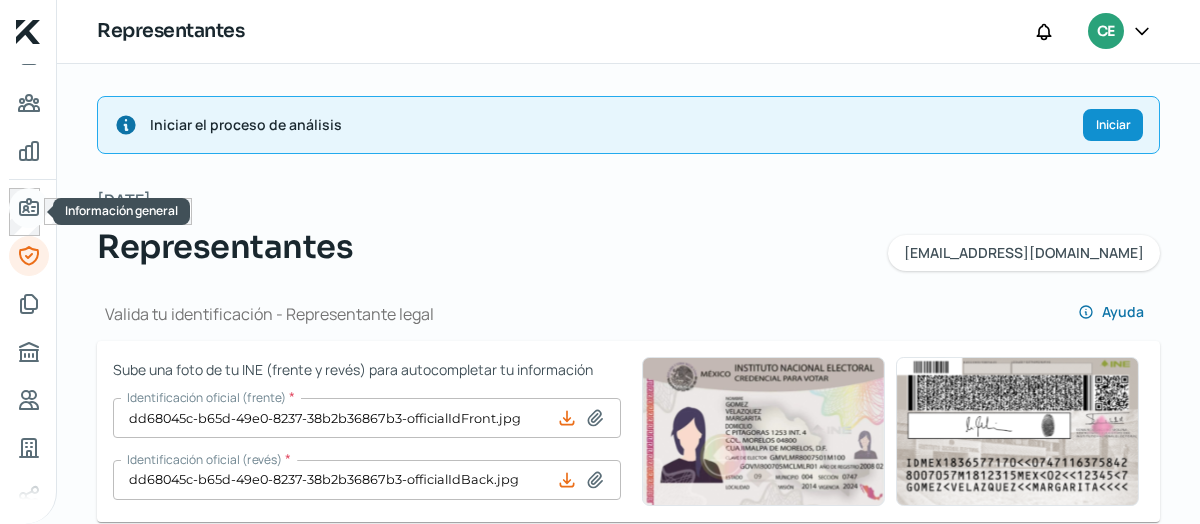 click 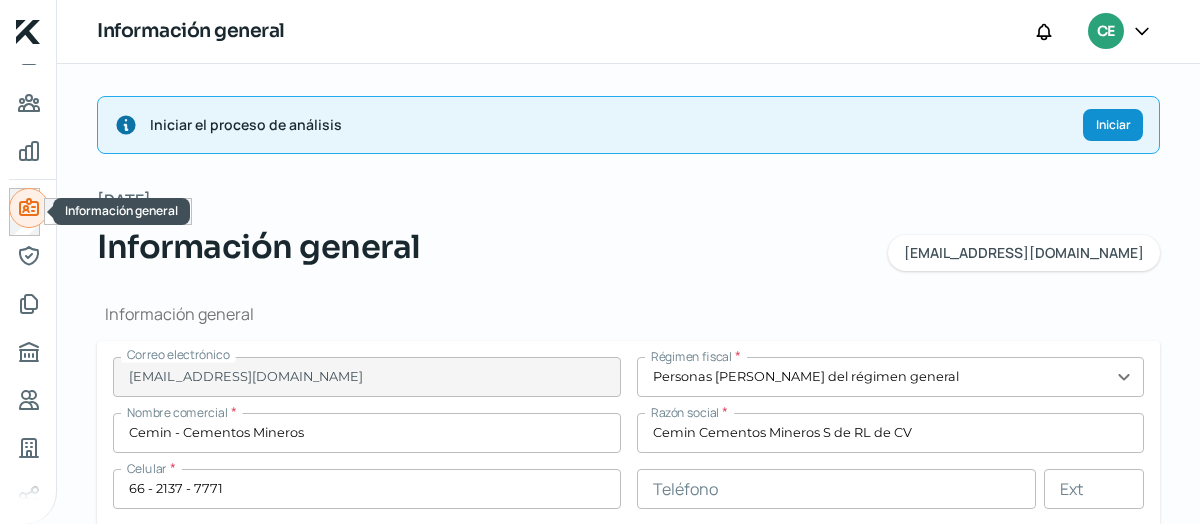 type on "CGC2312058Y4" 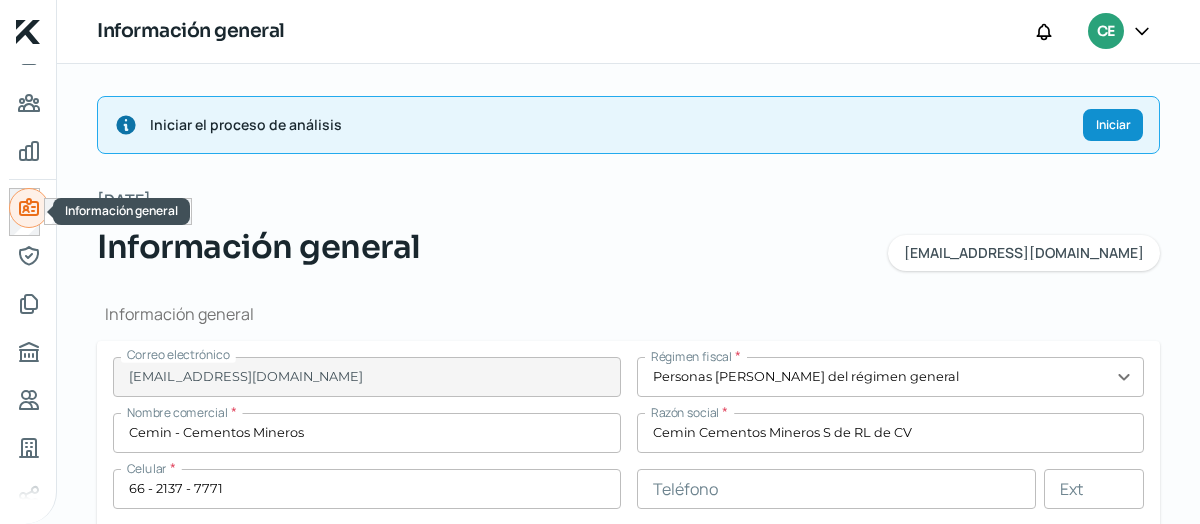 type on "Titanic" 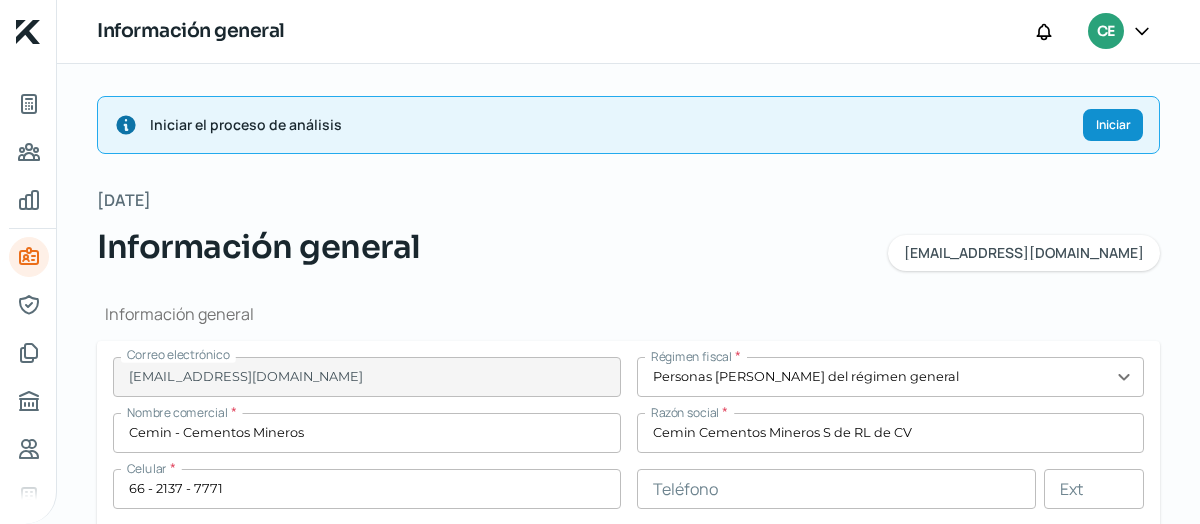 scroll, scrollTop: 0, scrollLeft: 0, axis: both 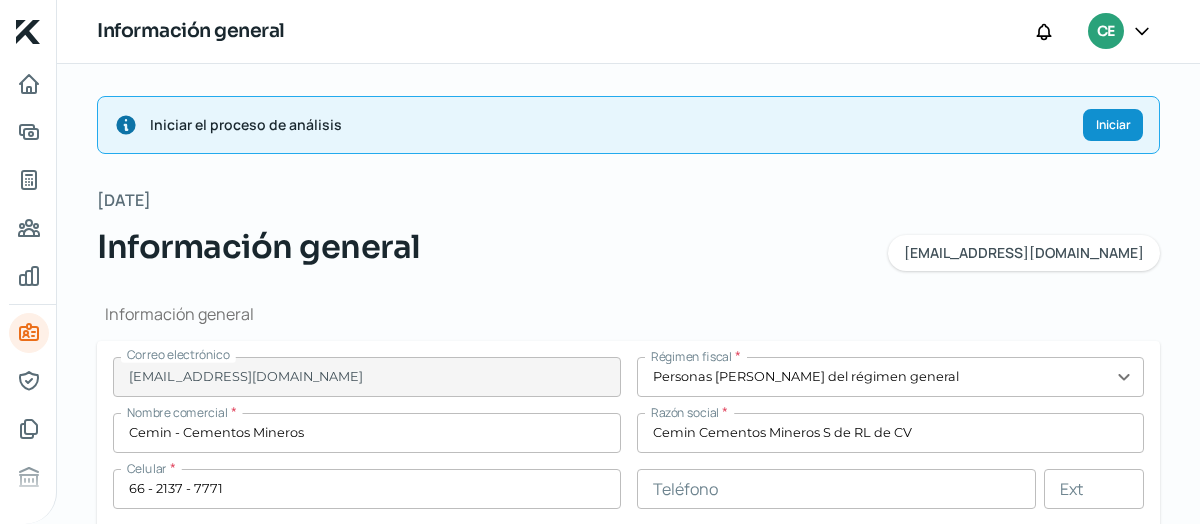 click on "Miércoles, 2 de julio 2025 Información general administracion@cemin.mx" at bounding box center [628, 228] 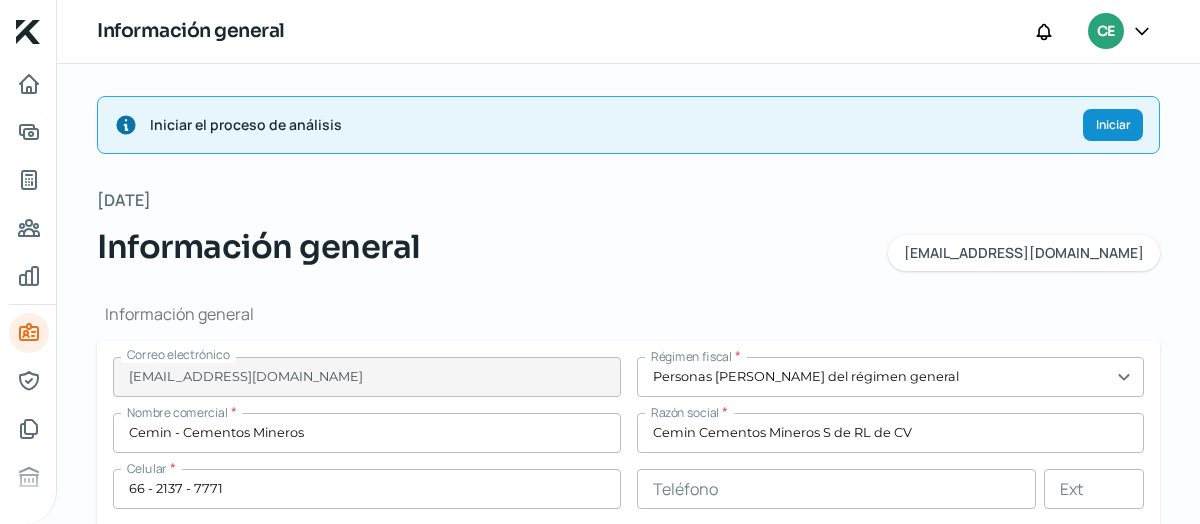 click on "Iniciar el proceso de análisis Iniciar Miércoles, 2 de julio 2025 Información general administracion@cemin.mx Información general Correo electrónico administracion@cemin.mx Régimen fiscal * Personas morales del régimen general expand_more Nombre comercial * Cemin - Cementos Mineros Razón social * Cemin Cementos Mineros S de RL de CV Celular * 66 - 2137 - 7771 Teléfono Ext Guardar Validar cuenta del SAT Con tu contraseña CIEC tendremos acceso de lectura a tu información en el SAT y únicamente la utilizaremos para agilizar el proceso de evaluación y asignarte tu tasa de interés personalizada. Tu contraseña queda protegida conforme a la  LFPDPP . RFC * CGC2312058Y4 Contraseña CIEC * Cuenta vinculada Guardar Información bancaria Banco * BBVA BANCOMER expand_more CLABE * 012760001224169643 Guardar Domicilio fiscal Calle * Titanic Número exterior * 7324 Número interior Código postal * 31104 Colonia * Miramar Municipio / delegación * Chihuahua Entidad * Chihuahua expand_more País * Mexico * 2 0" at bounding box center (628, 1030) 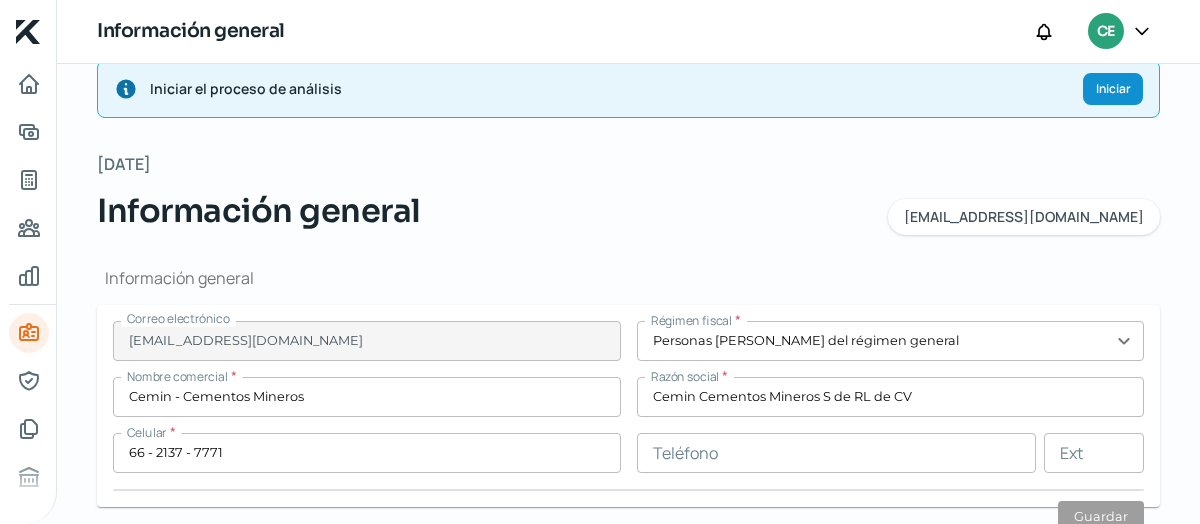 scroll, scrollTop: 0, scrollLeft: 0, axis: both 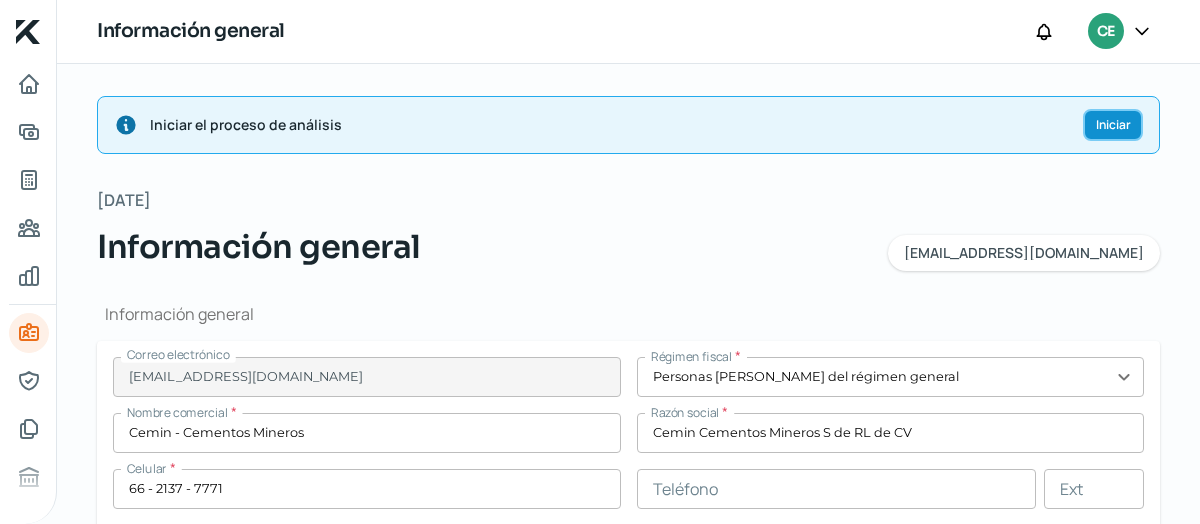 click on "Iniciar" at bounding box center (1113, 125) 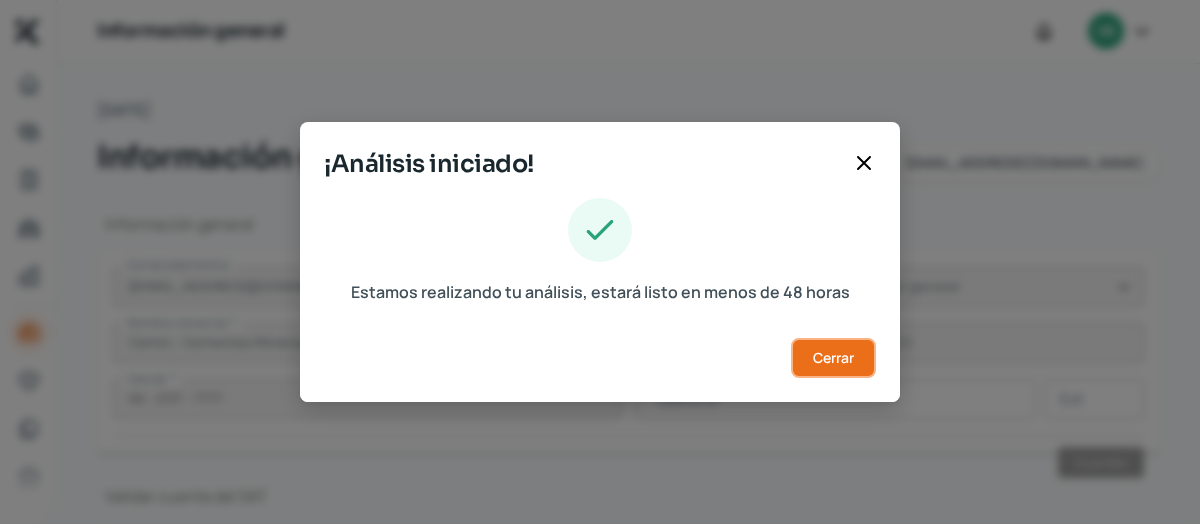 click on "Cerrar" at bounding box center (833, 358) 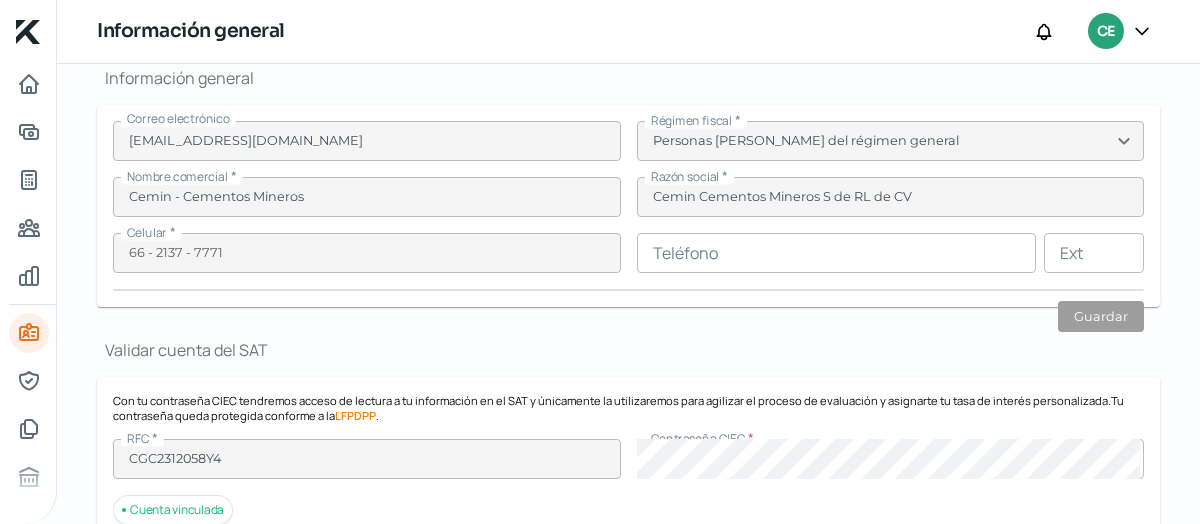 scroll, scrollTop: 0, scrollLeft: 0, axis: both 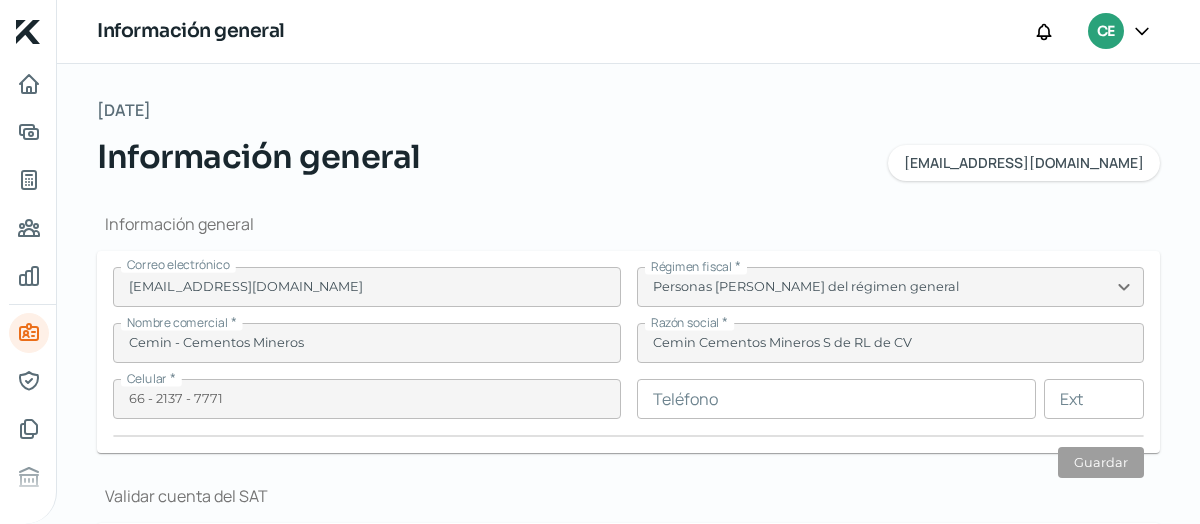 click 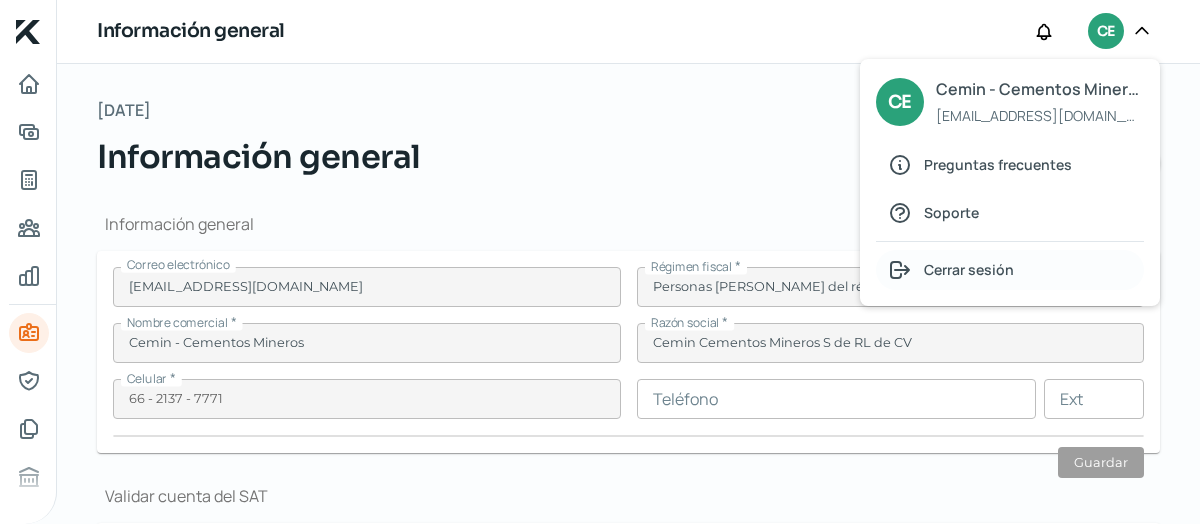 click on "Cerrar sesión" at bounding box center [969, 269] 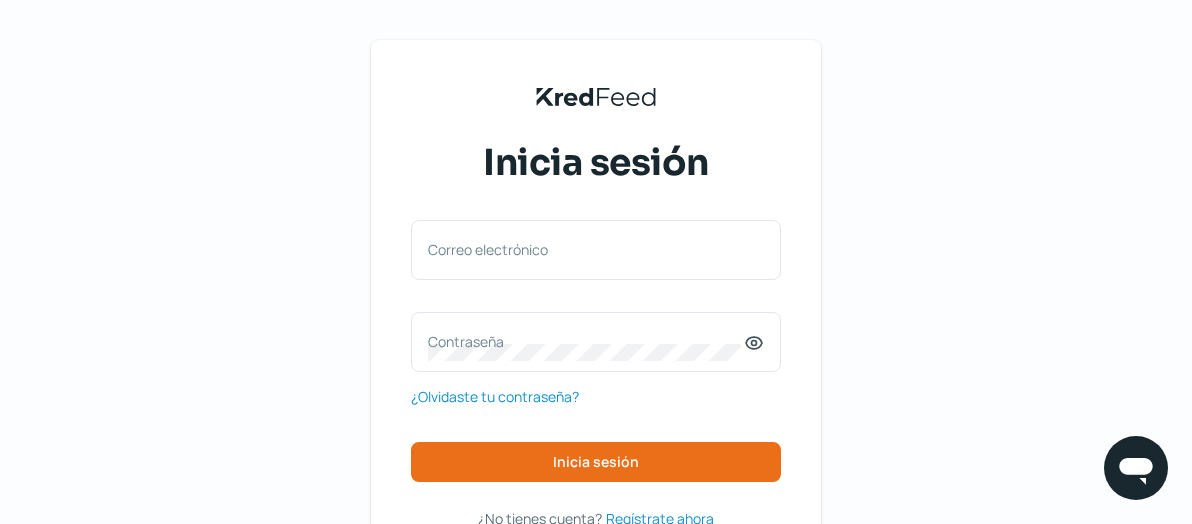 scroll, scrollTop: 0, scrollLeft: 0, axis: both 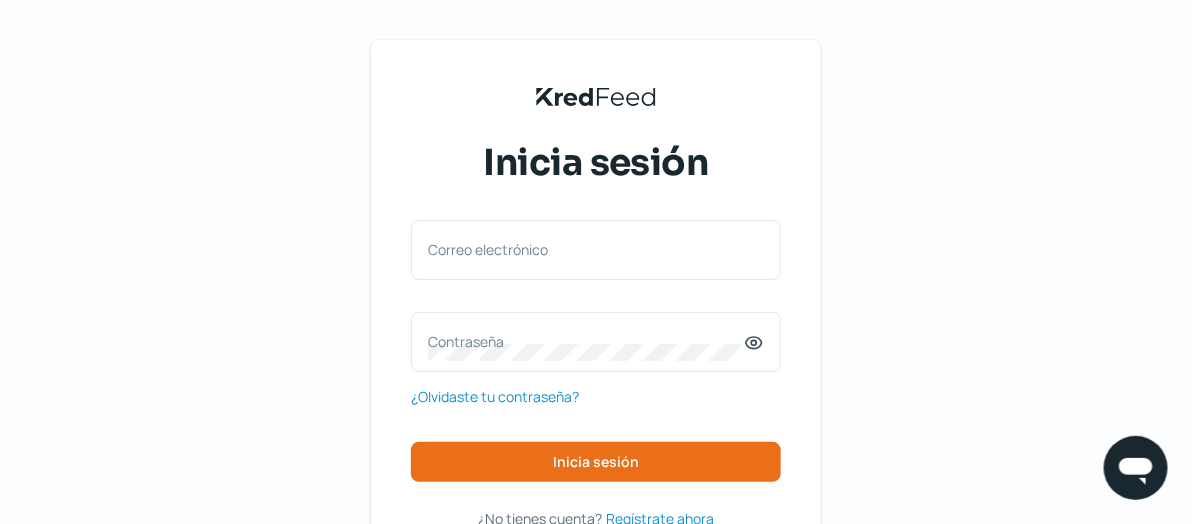 click on "KredFeed's Black Logo Inicia sesión Correo electrónico Contraseña ¿Olvidaste tu contraseña? Inicia sesión ¿No tienes cuenta? Regístrate ahora Términos y condiciones Aviso de privacidad Preguntas frecuentes" at bounding box center [596, 323] 